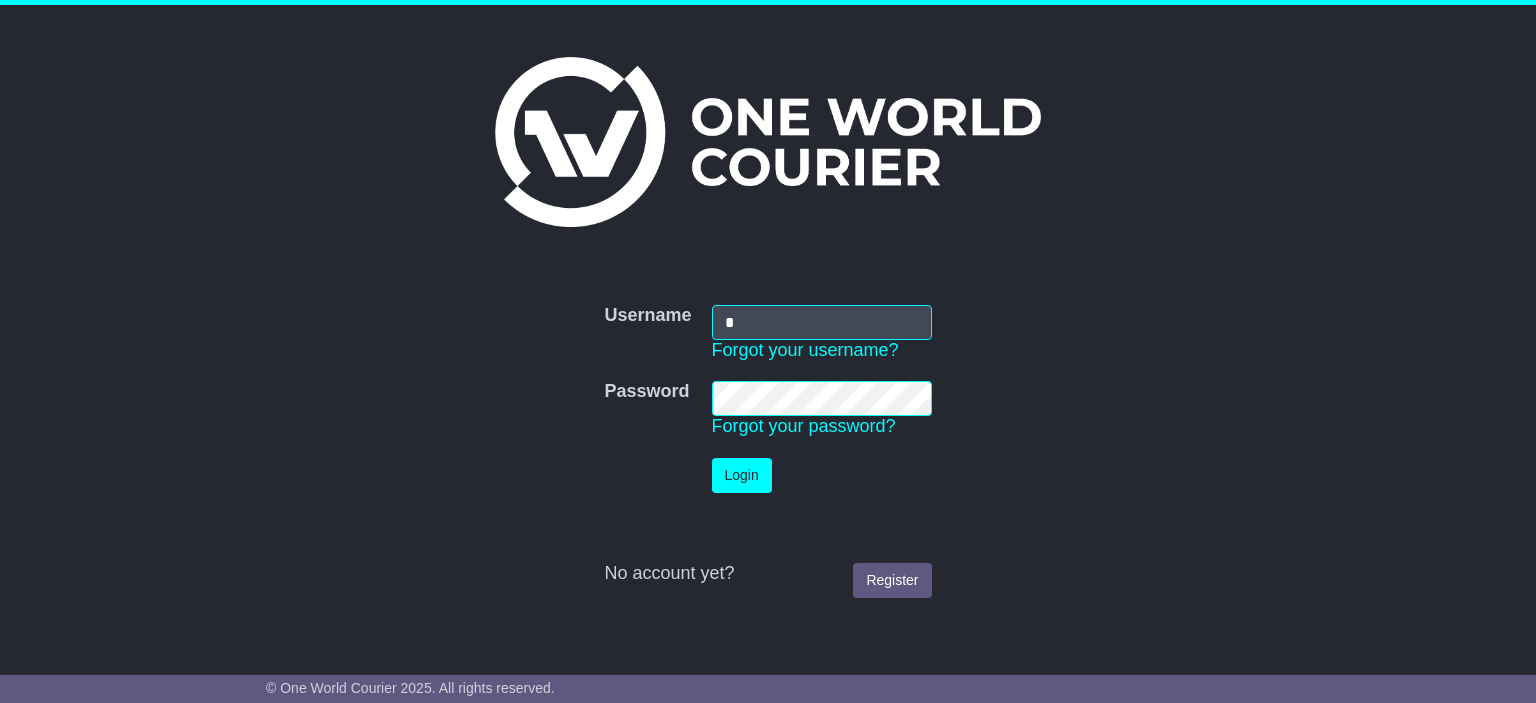 scroll, scrollTop: 0, scrollLeft: 0, axis: both 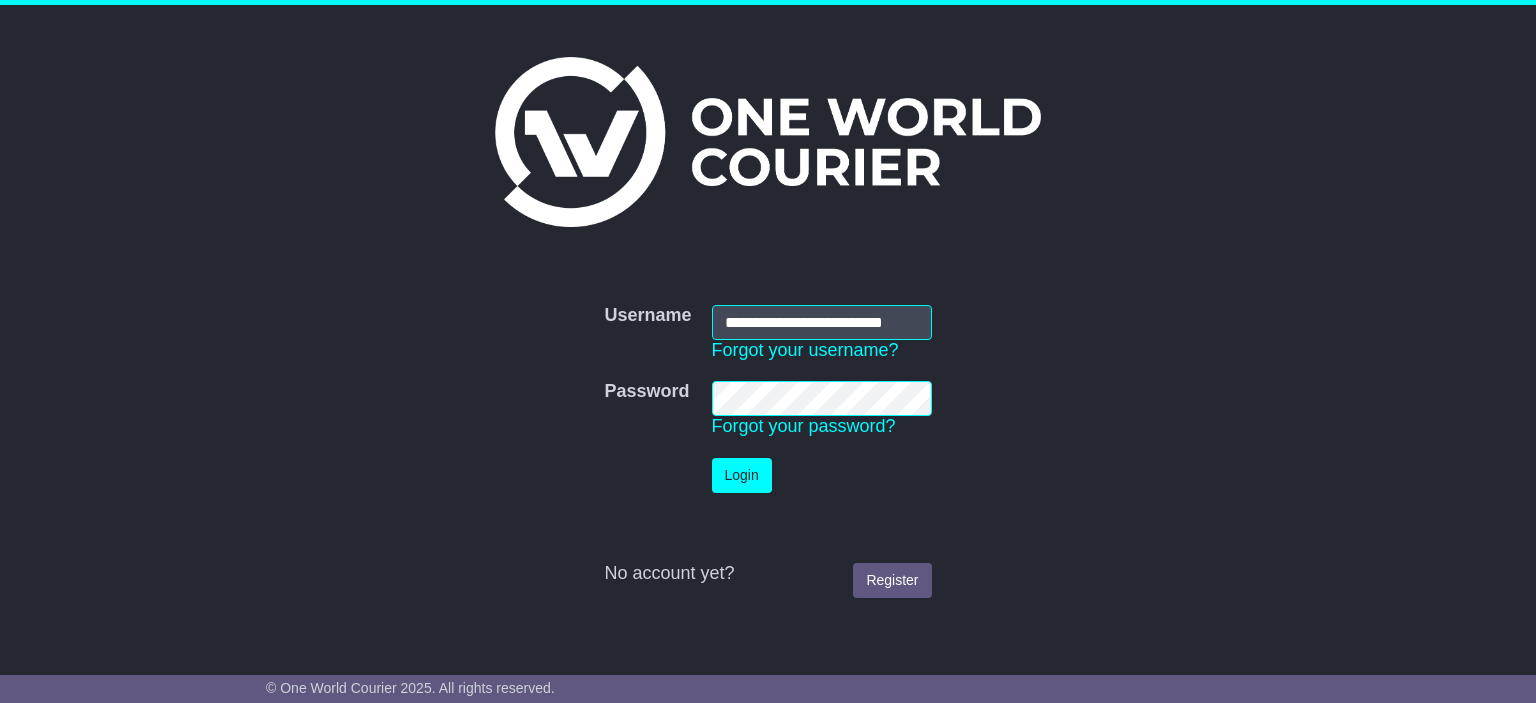click on "Login" at bounding box center (742, 475) 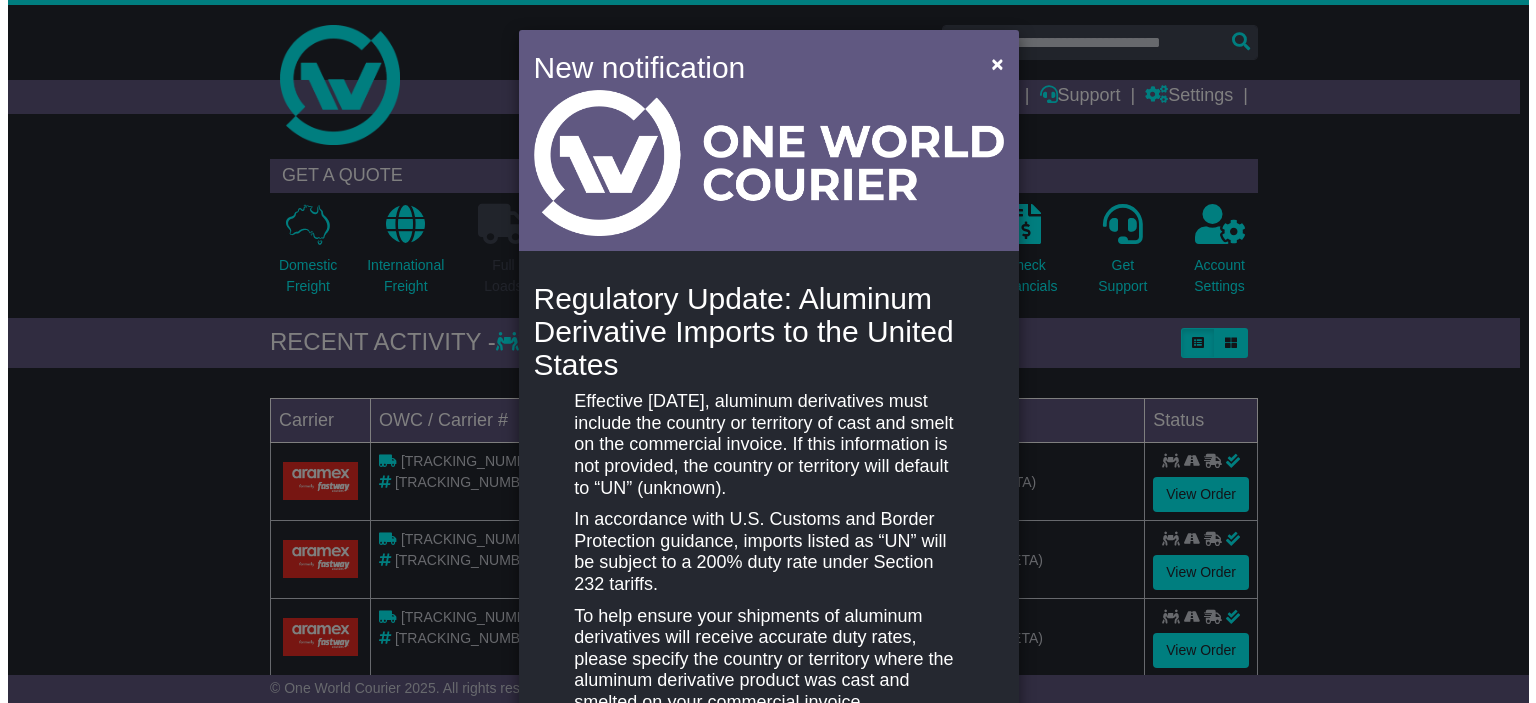 scroll, scrollTop: 0, scrollLeft: 0, axis: both 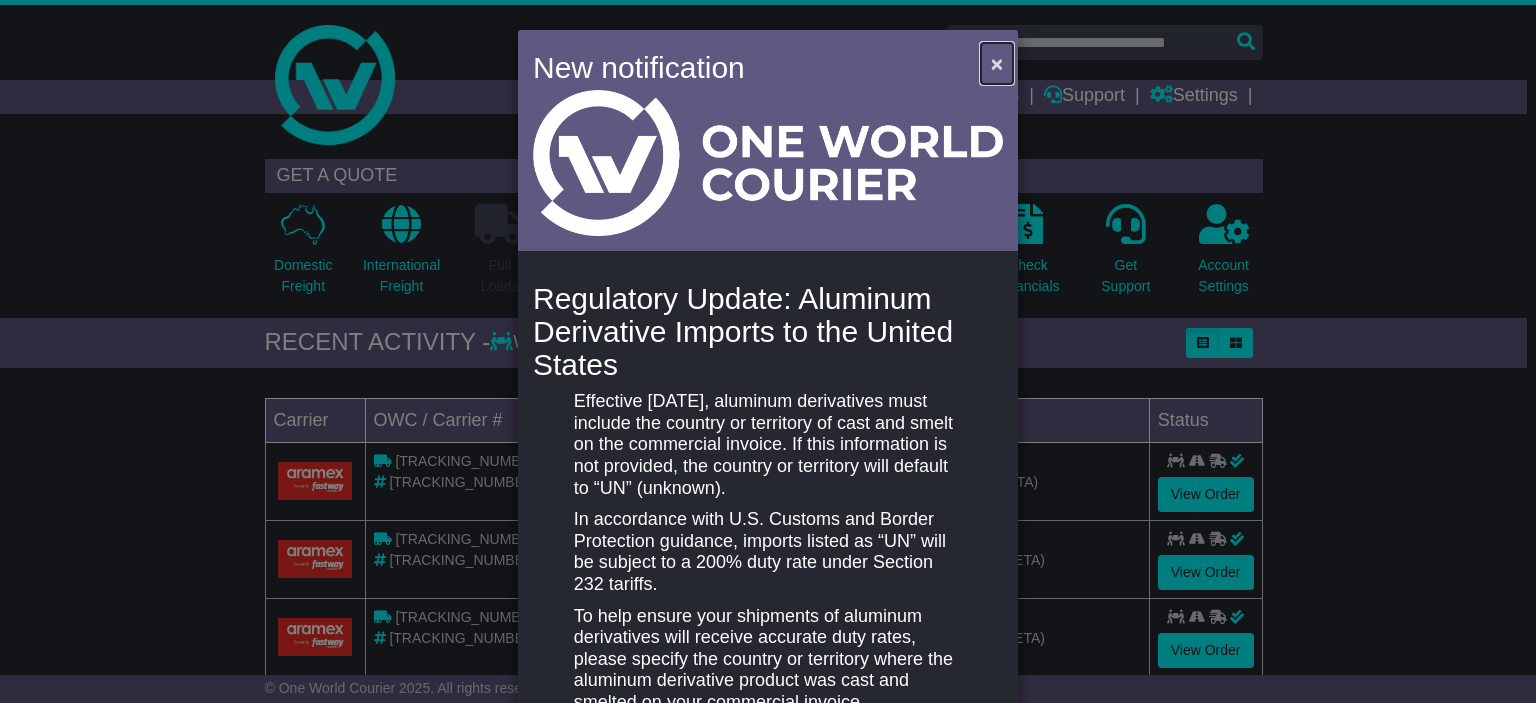 click on "×" at bounding box center [997, 63] 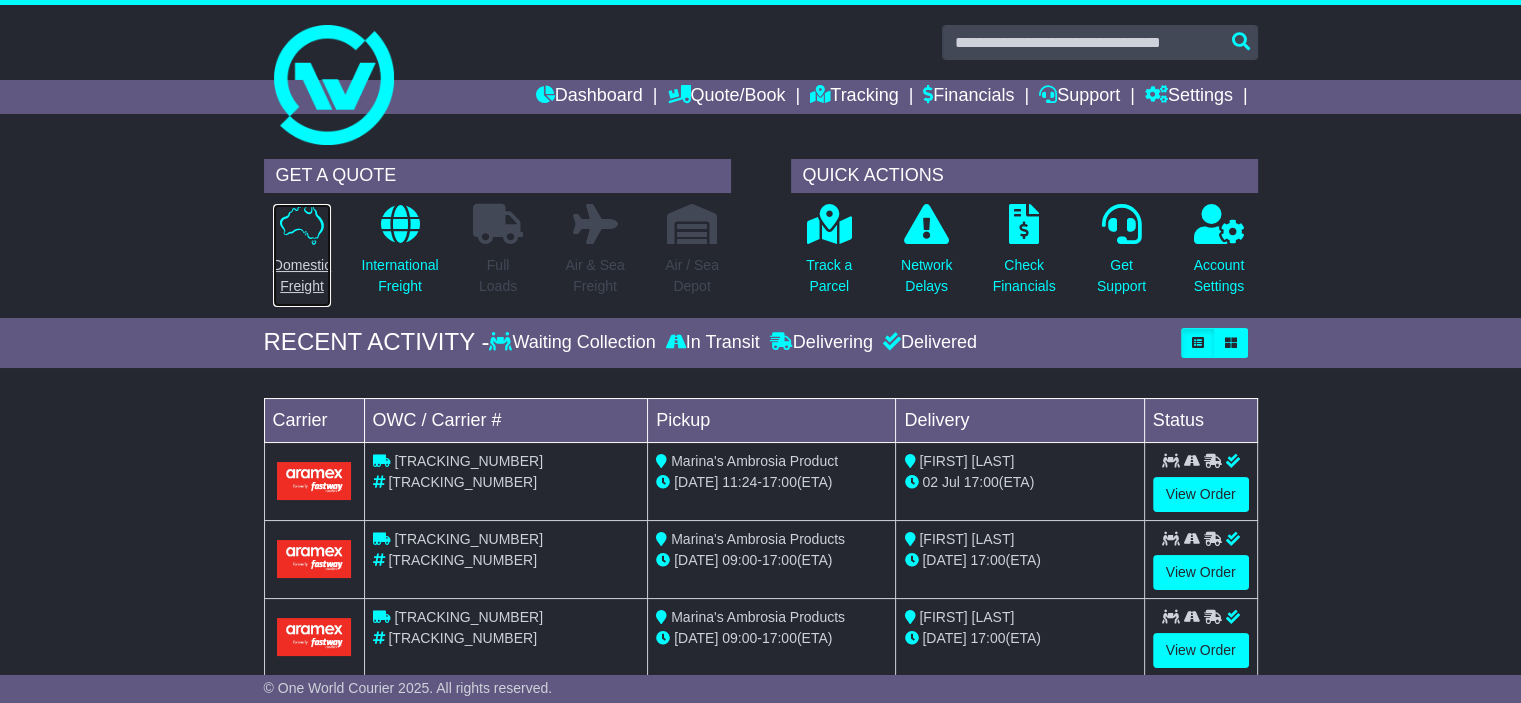 click on "Domestic Freight" at bounding box center (302, 276) 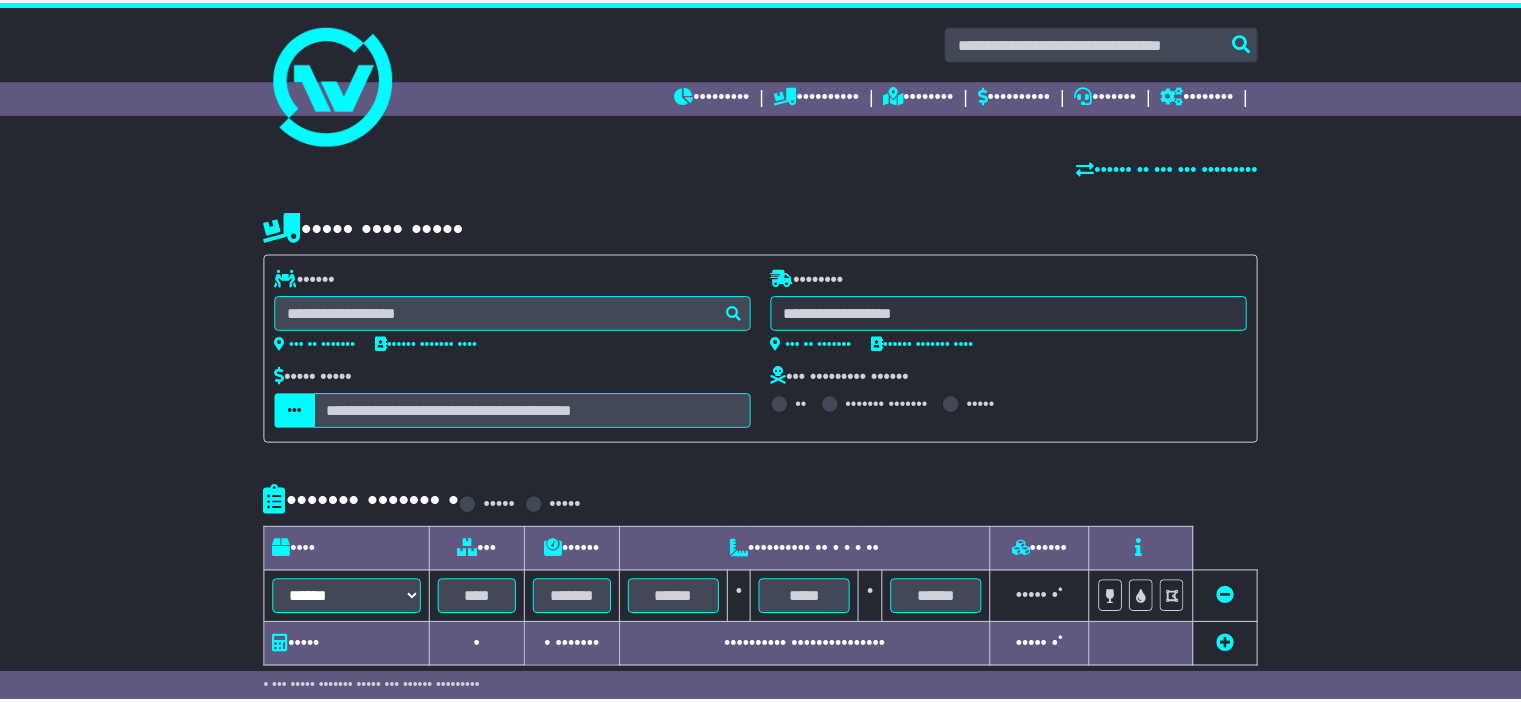 scroll, scrollTop: 0, scrollLeft: 0, axis: both 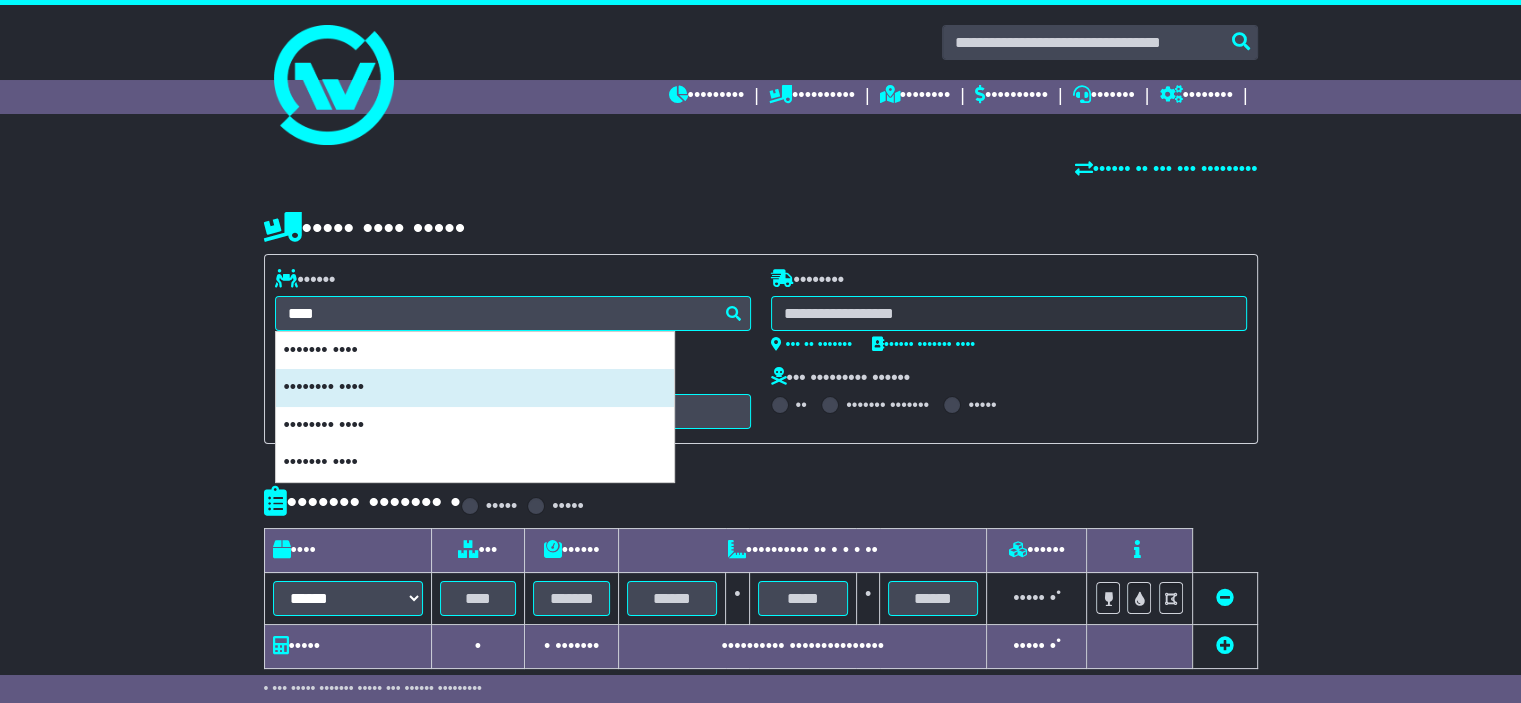 click on "•••••••• ••••" at bounding box center (475, 388) 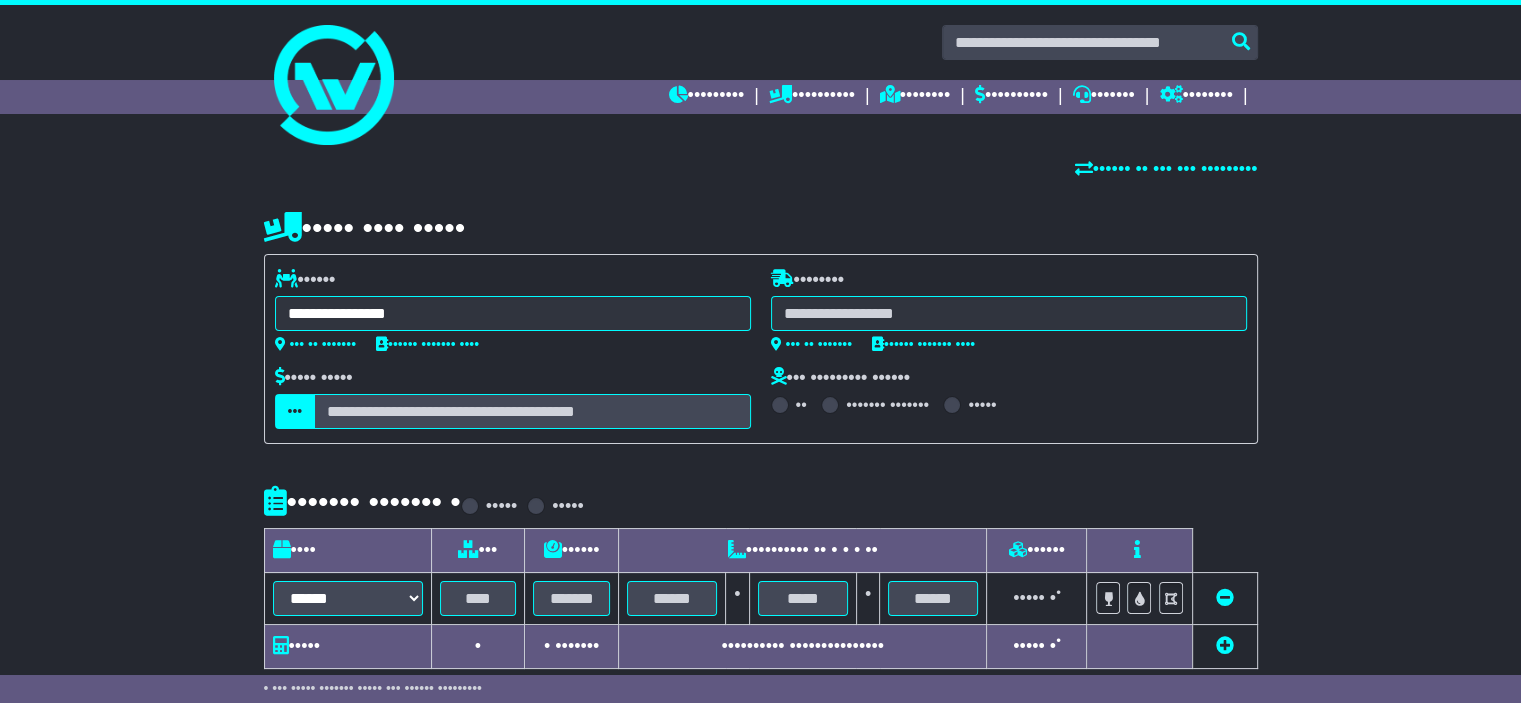 click at bounding box center [513, 313] 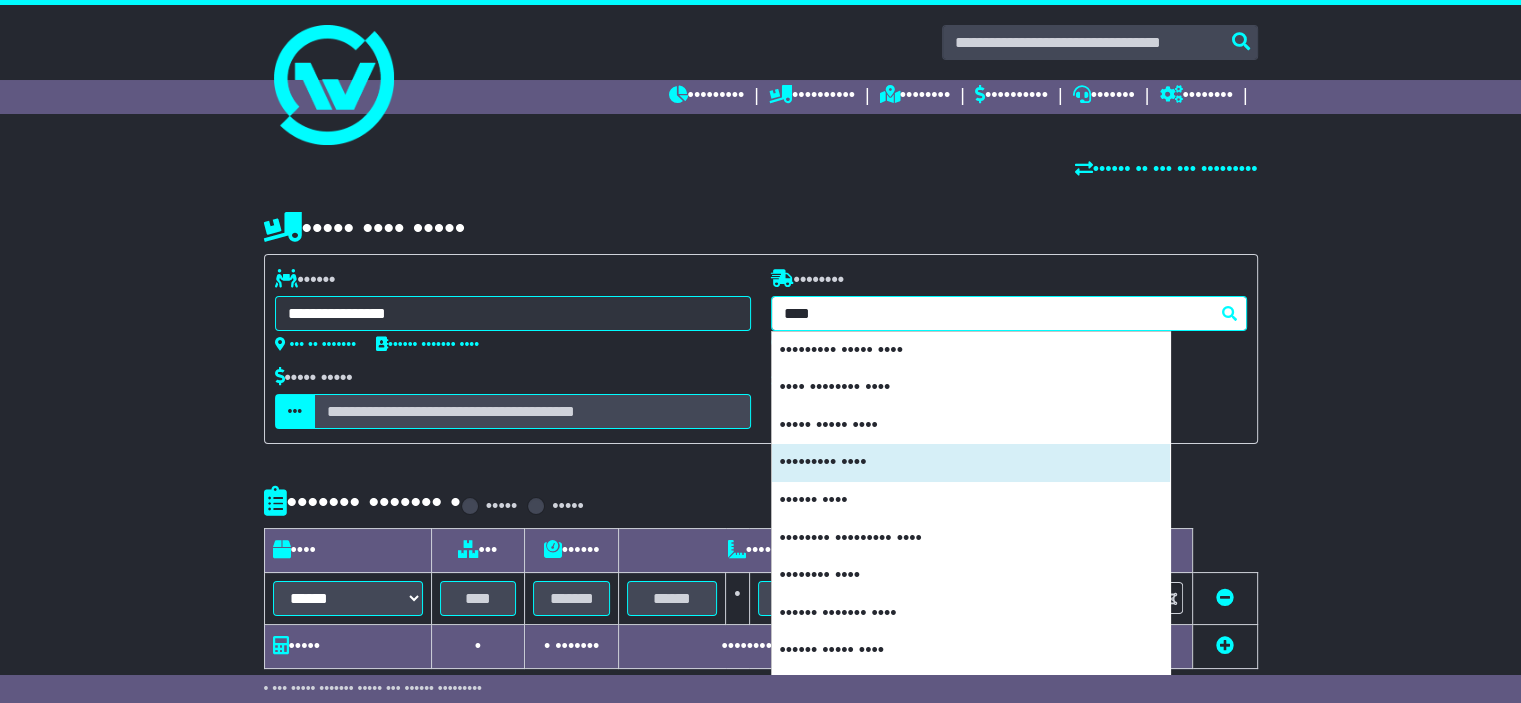 click on "••••••••• ••••" at bounding box center (971, 463) 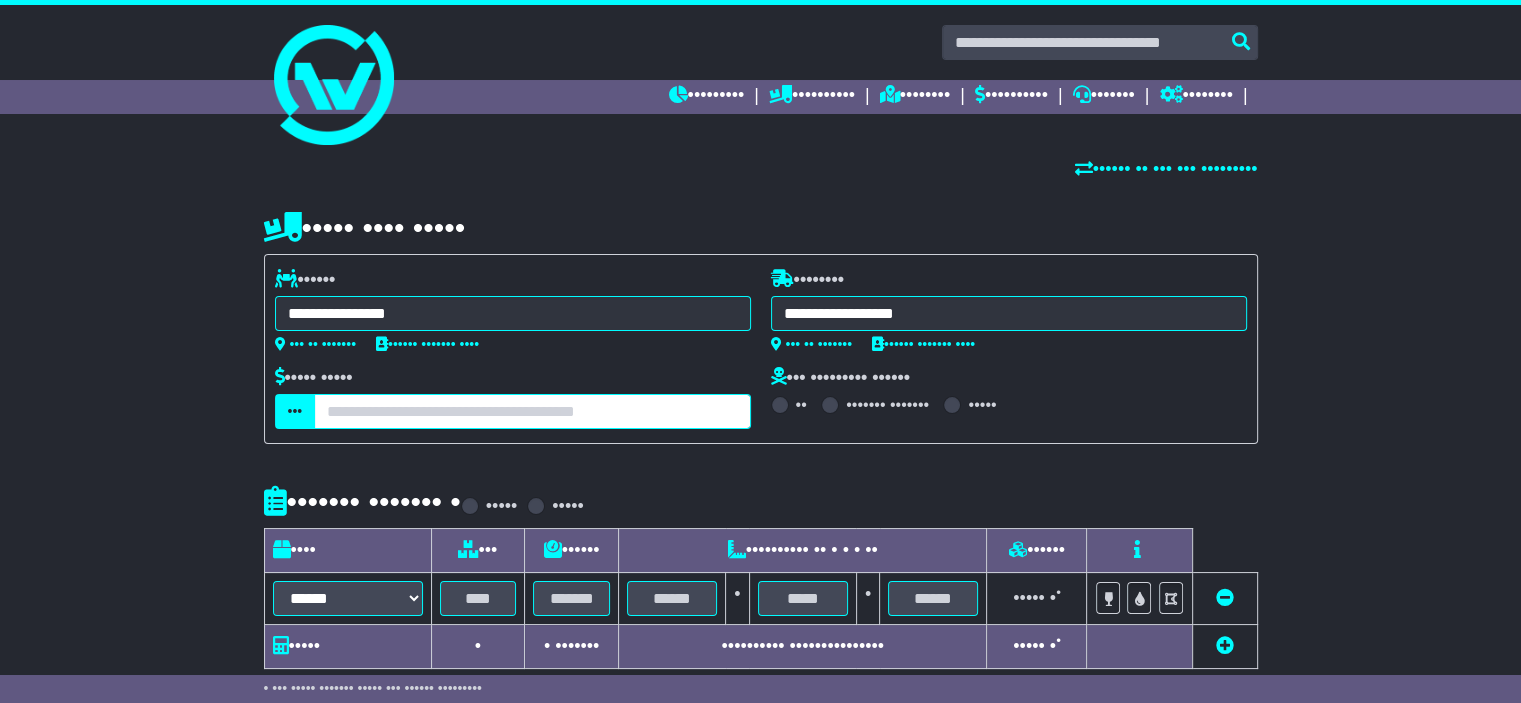 click at bounding box center (532, 411) 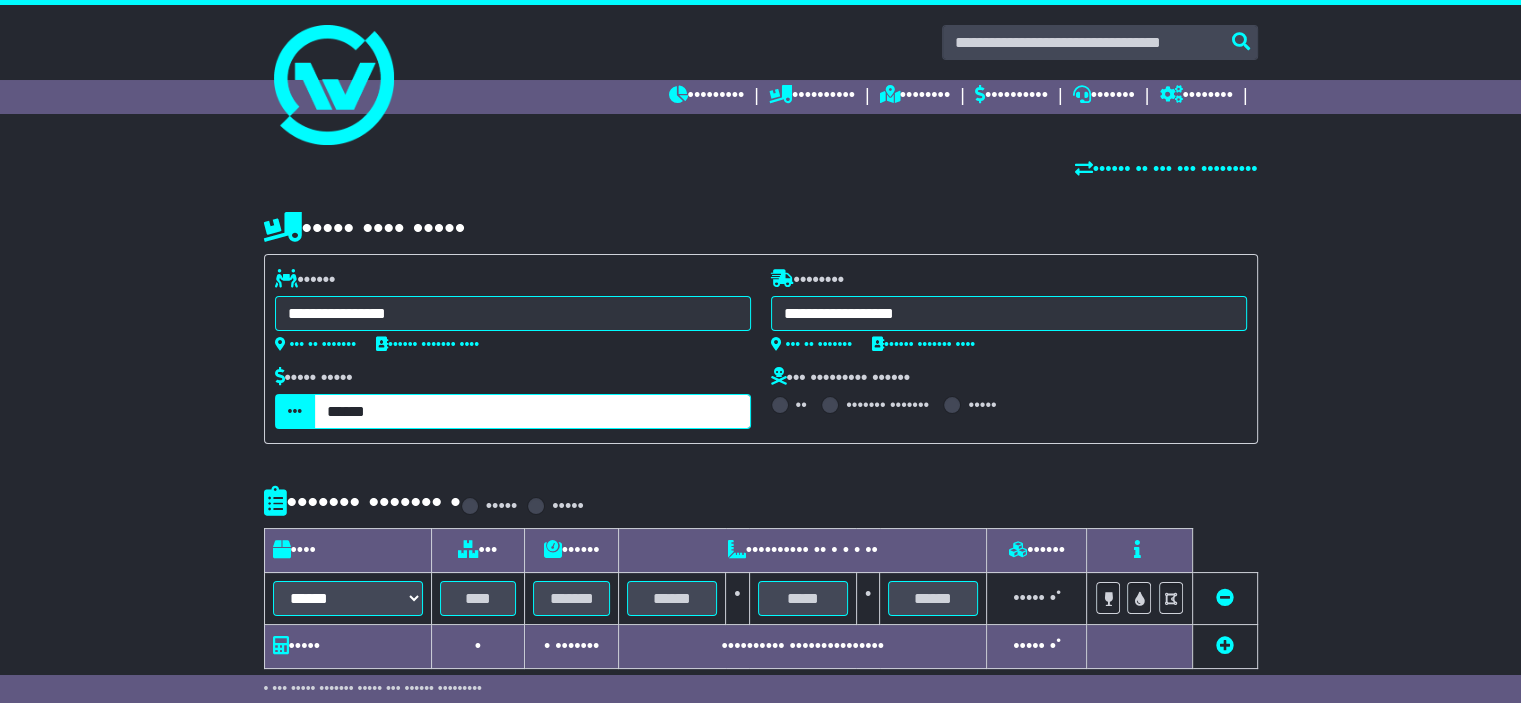 type on "••••••" 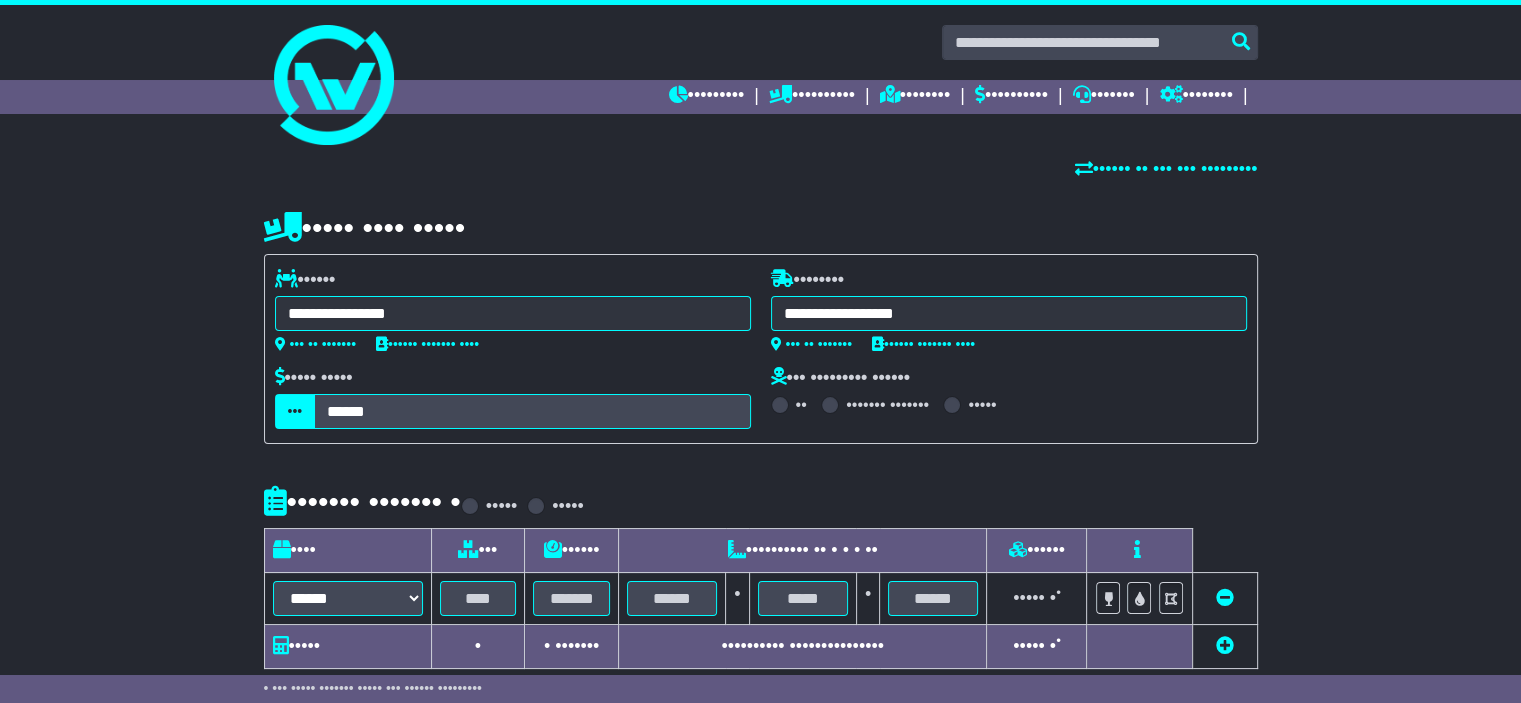 click on "••••• •••• •••••
••••••
••••••••• ••••••••••• ••••••• ••••••• •••••••••••••• ••••••• •••••• •••••••• ••••••• ••••••••• ••••••• ••••• ••••••••• ••••••• •••••••••• ••••••• ••••••• •••••••••• •••••••• ••••••• ••••••• •••••• ••••• ••••••• •••••• ••••••• ••••••• •••••••••••••••••••• •••••••• •••••• •••••• •••••••• •••••••••••• ••••••• •••••••• •••••••• •••••• •••••••••• •••••••••••••• •••••••••••••••••••••••• •••• ••••• •••••••••••••••••••••••• •••••••••••••••• •••••••• ••••••• ••••• ••••••••••••••••••••••••••••••••• •••••••••••• •••••••••• ••••••••••••• ••••••• •••• ••••••• •••••• ••••••••••••••••••• ••••••• •••••••• •••••••• •••••••••••••••••• •••••••••• ••••••• ••••• ••••••••••• ••••••••••••••••• ••••••• ••••••• •••••••• •••••••••••••••• ••••••••••••• •••• ••••••• •••••• ••••••••••••• •••••••••••••••• ••••• •••••• ••••••• •••••••" at bounding box center [761, 571] 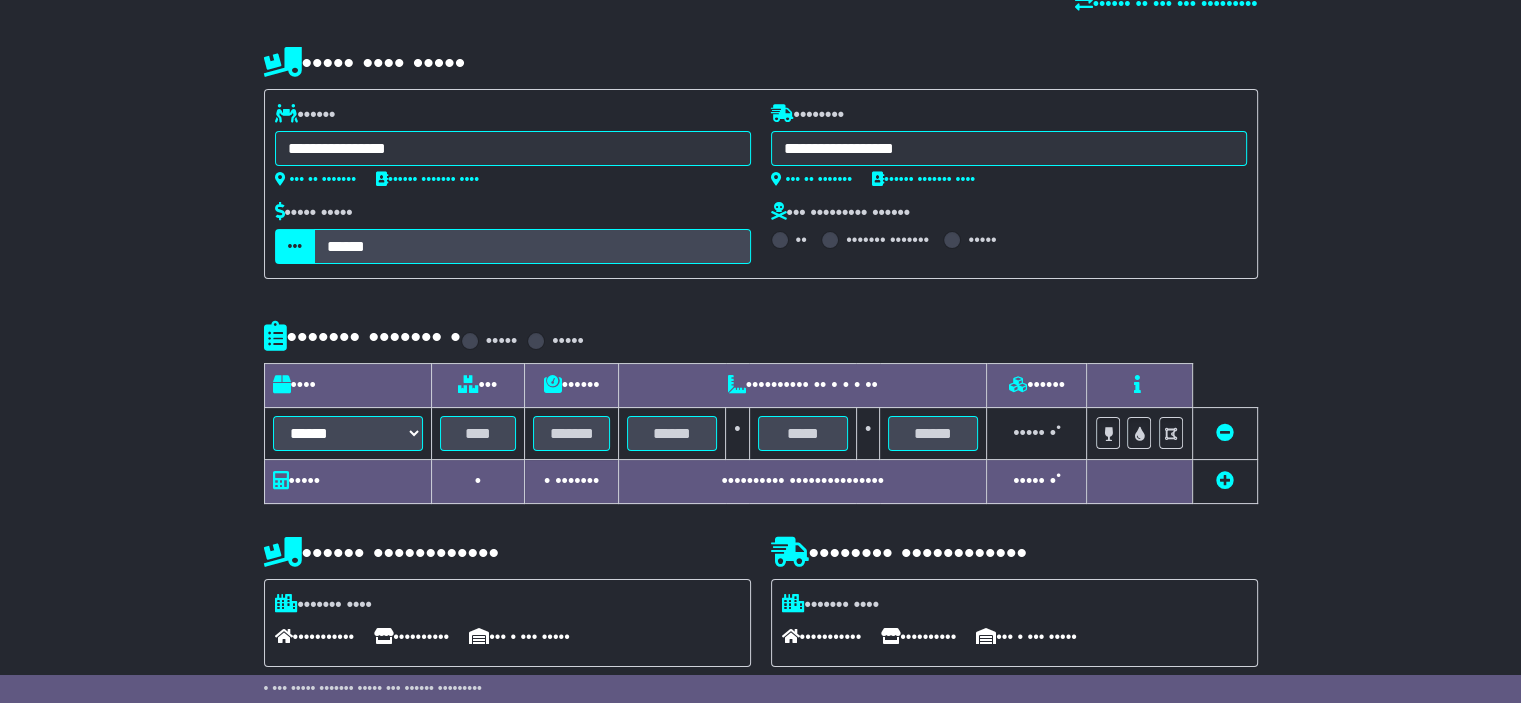 scroll, scrollTop: 200, scrollLeft: 0, axis: vertical 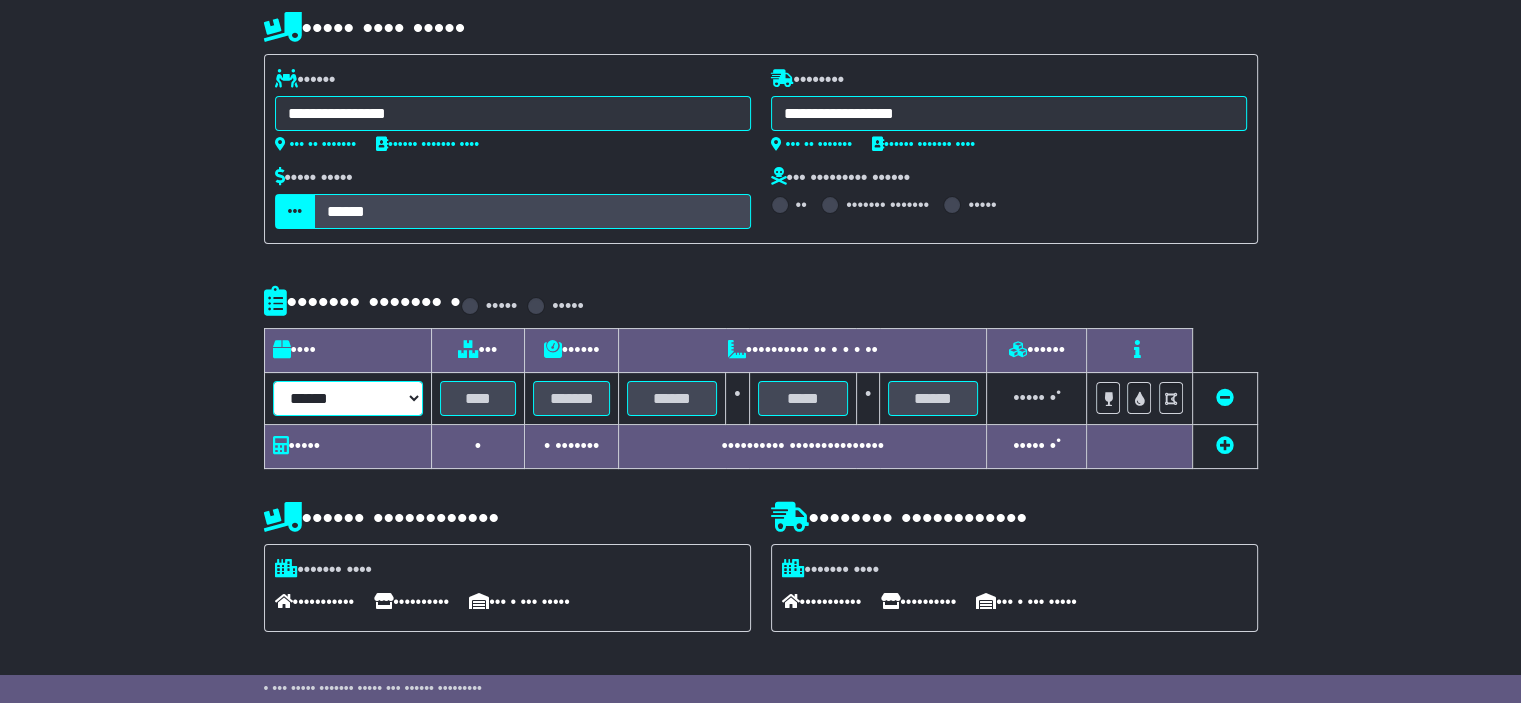 click on "•••••• •••••• ••• •••••••• ••••• •••• •••• •••••• ••• •••••••" at bounding box center [348, 398] 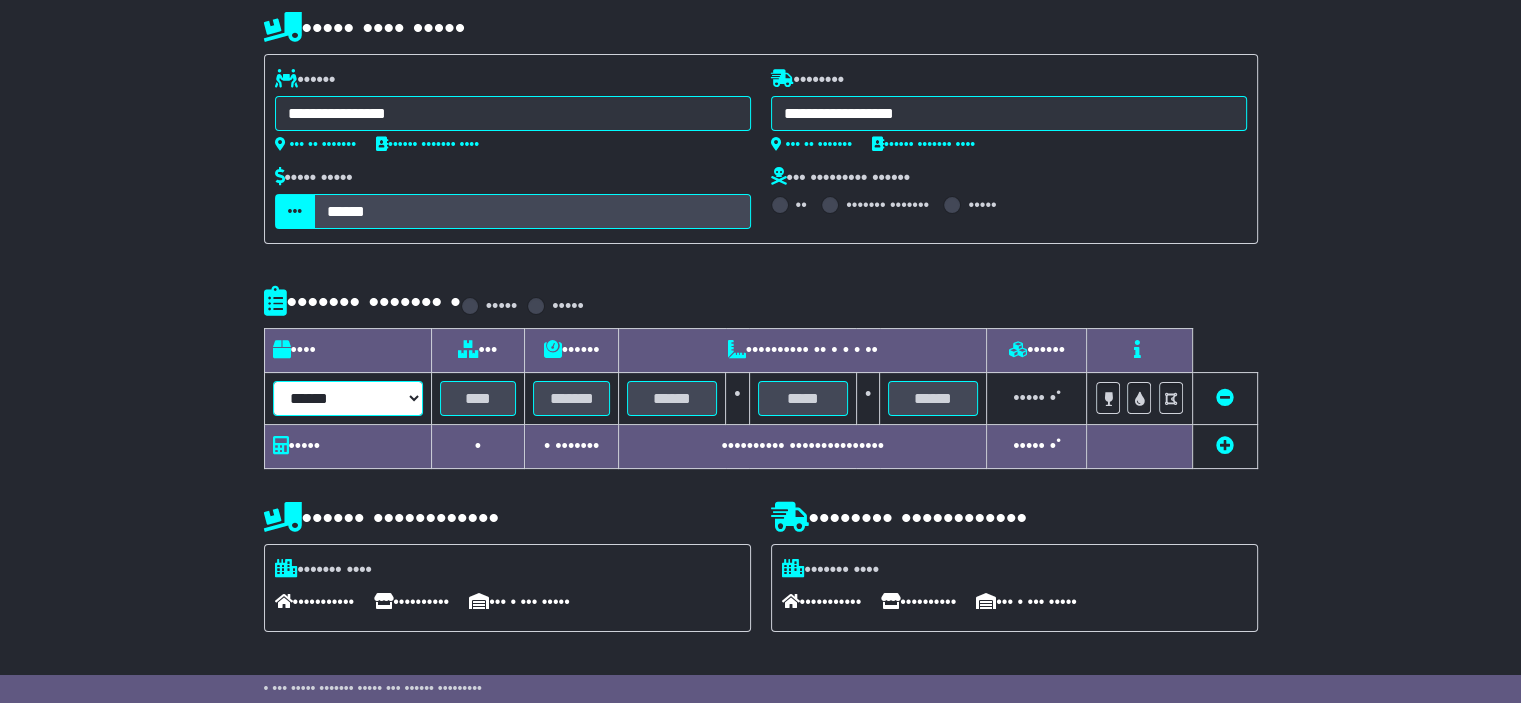select on "•••••" 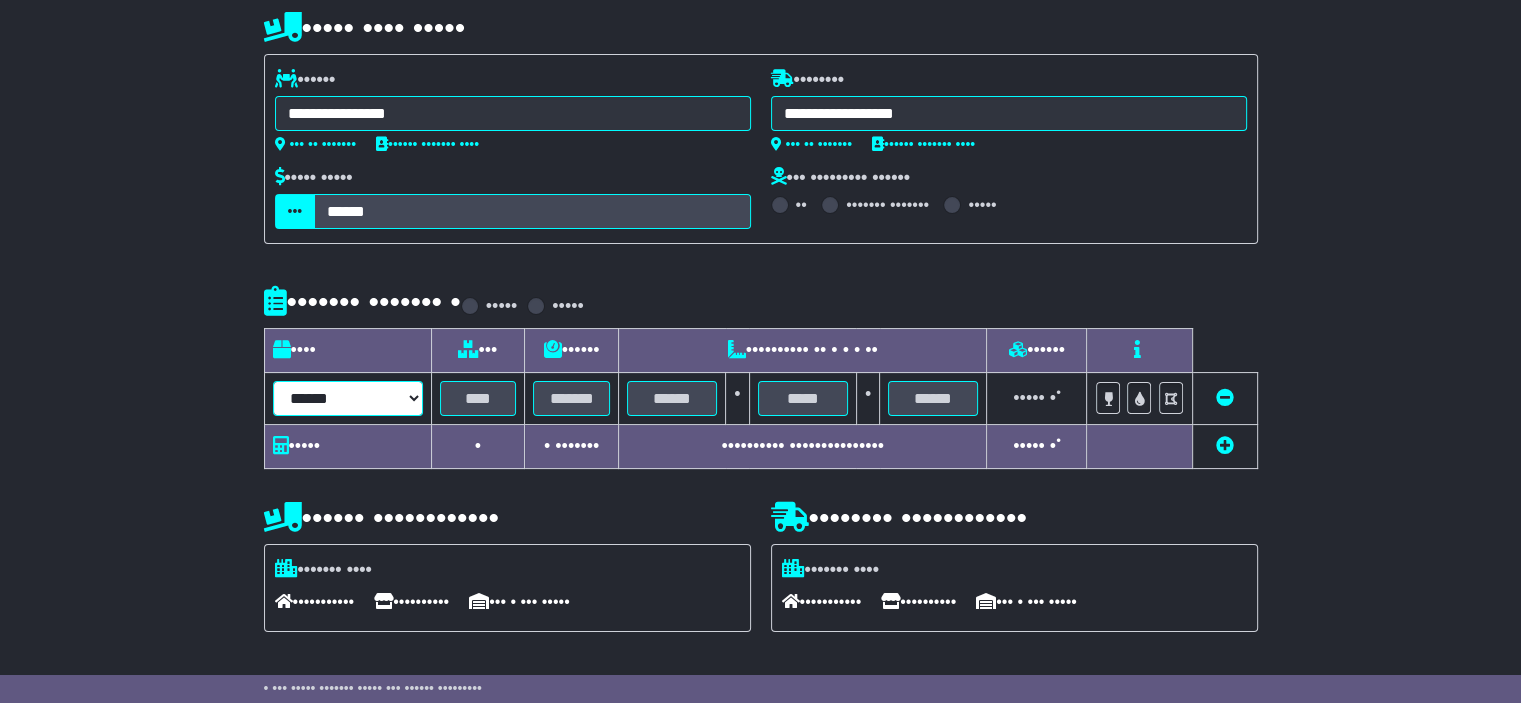 click on "•••••• •••••• ••• •••••••• ••••• •••• •••• •••••• ••• •••••••" at bounding box center [348, 398] 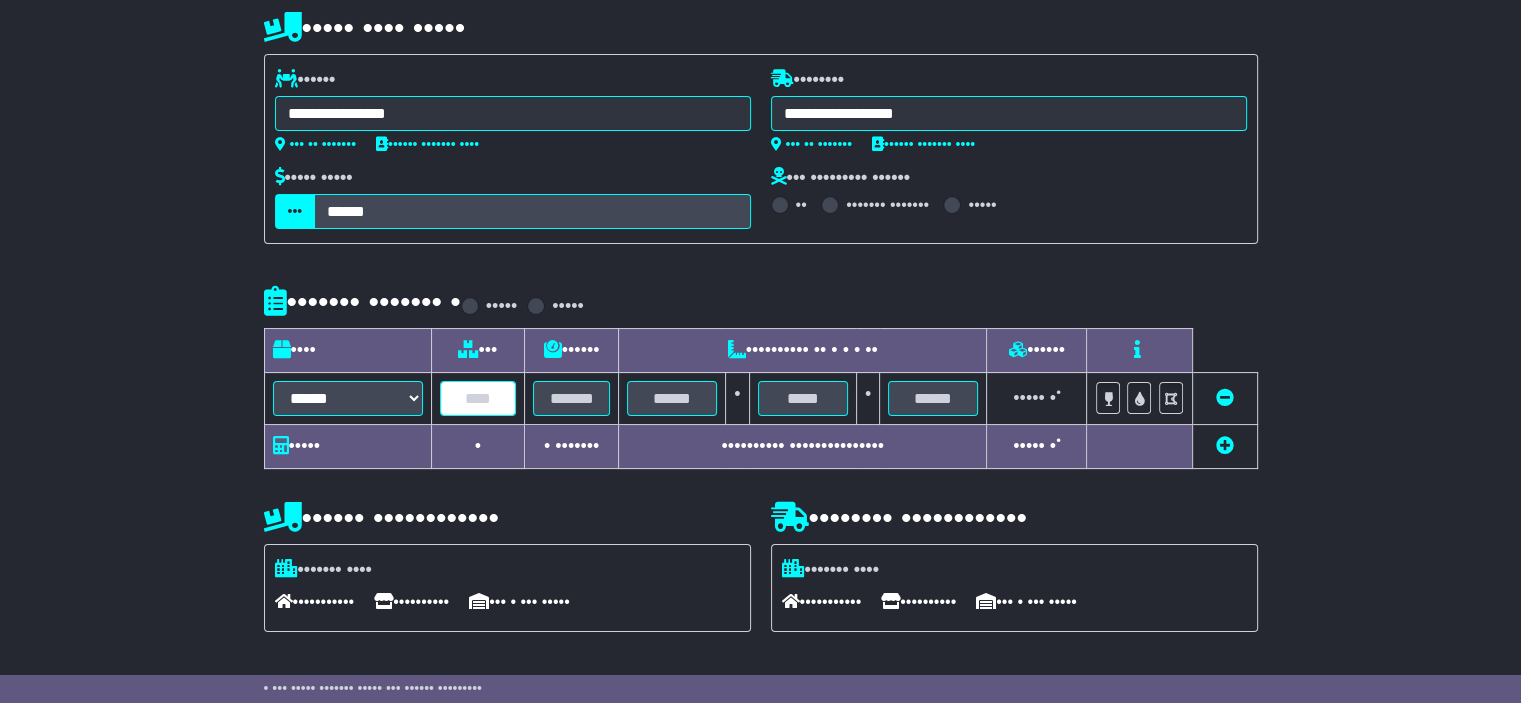 click at bounding box center [478, 398] 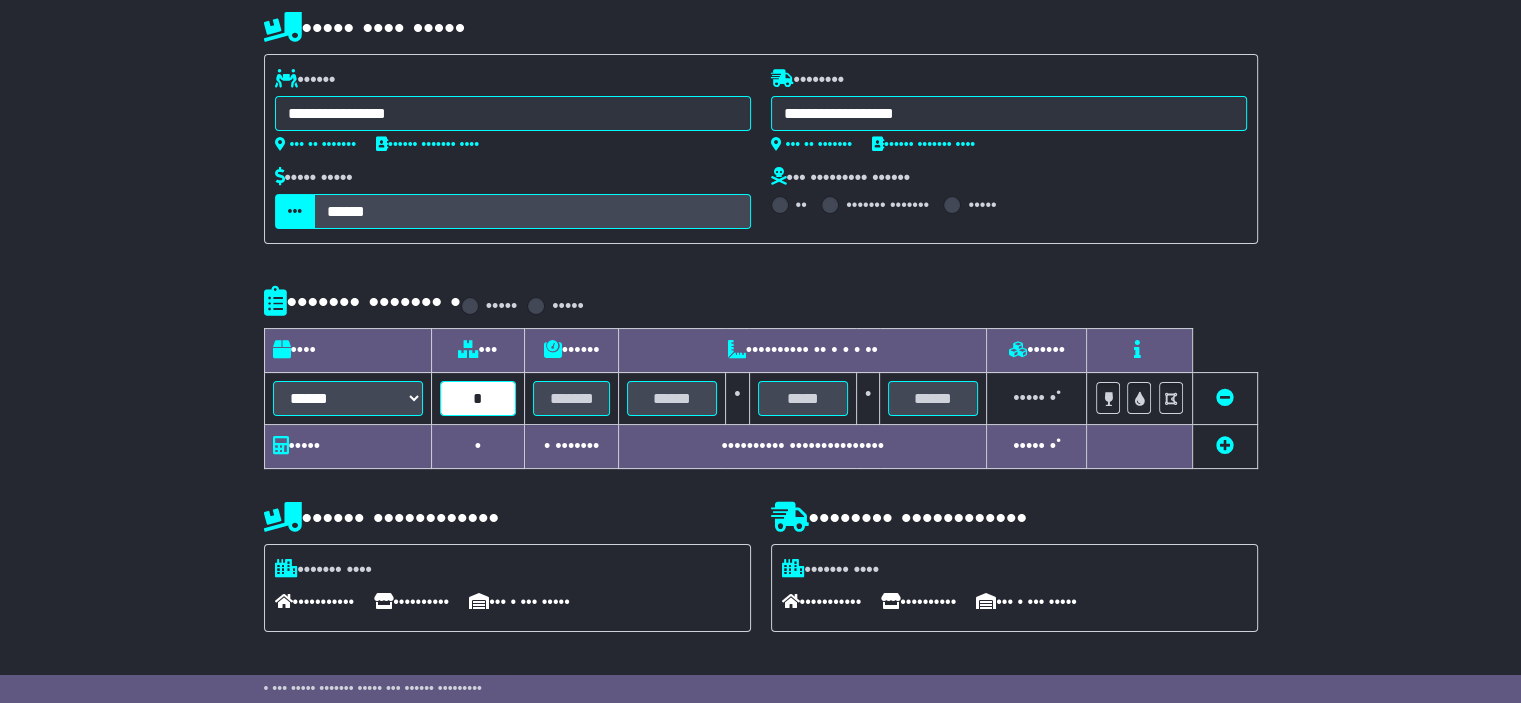 type on "•" 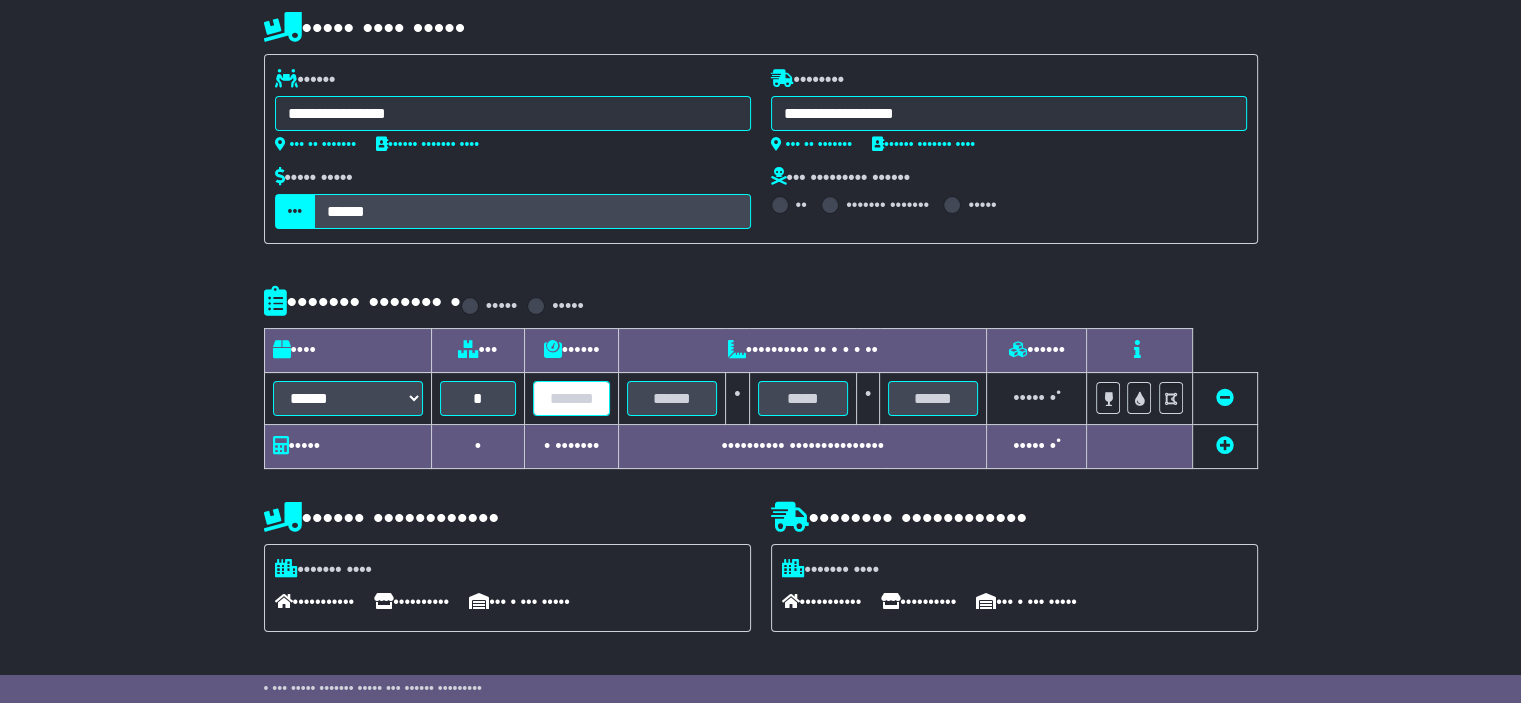 click at bounding box center (478, 398) 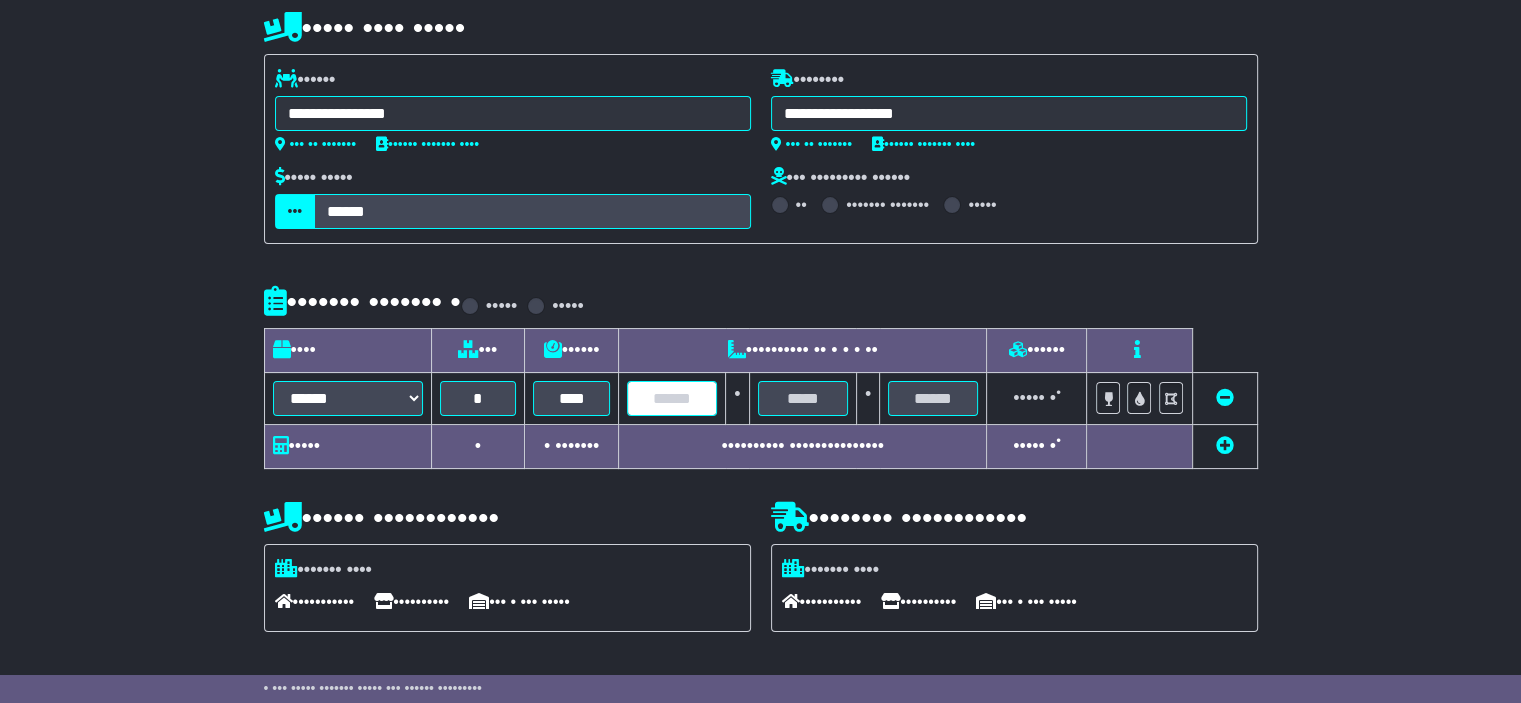 click at bounding box center [672, 398] 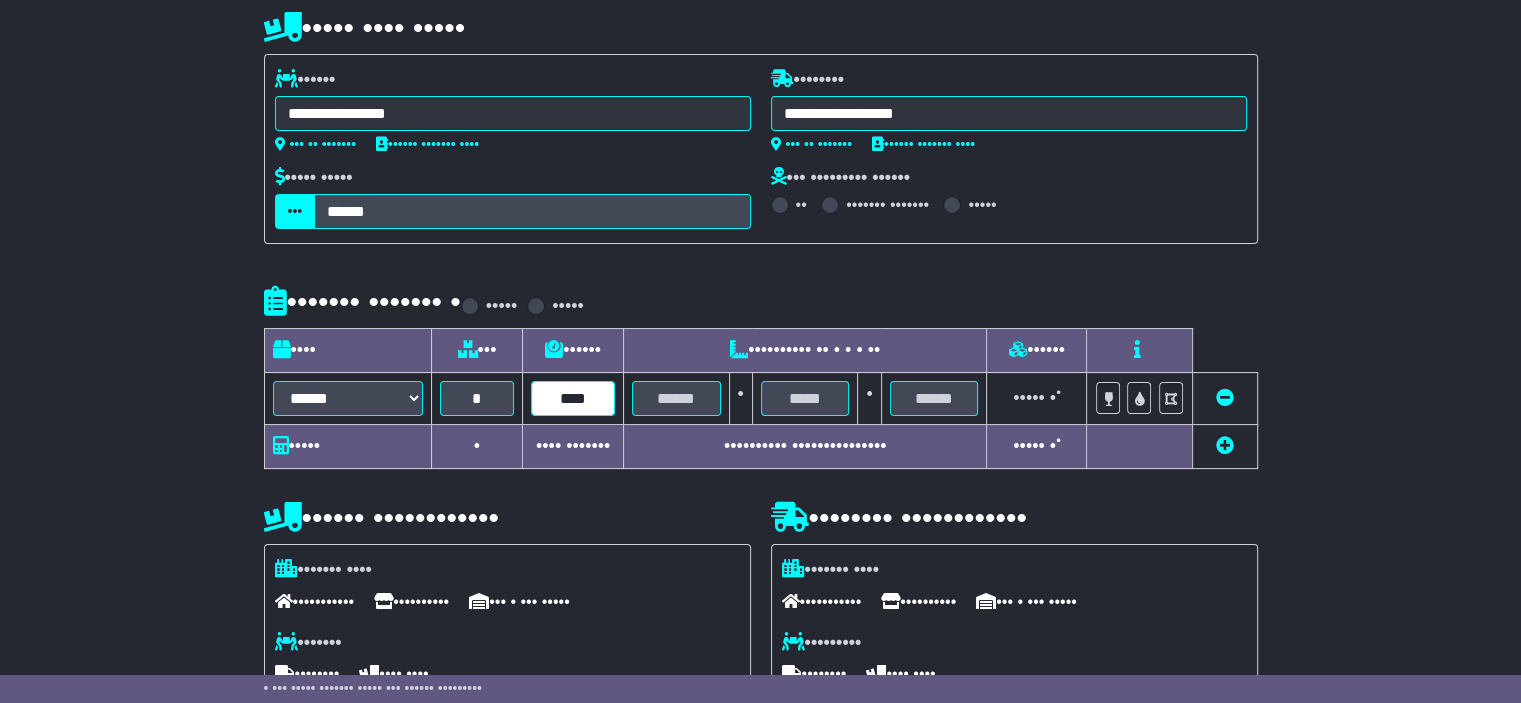 click on "••••" at bounding box center (477, 398) 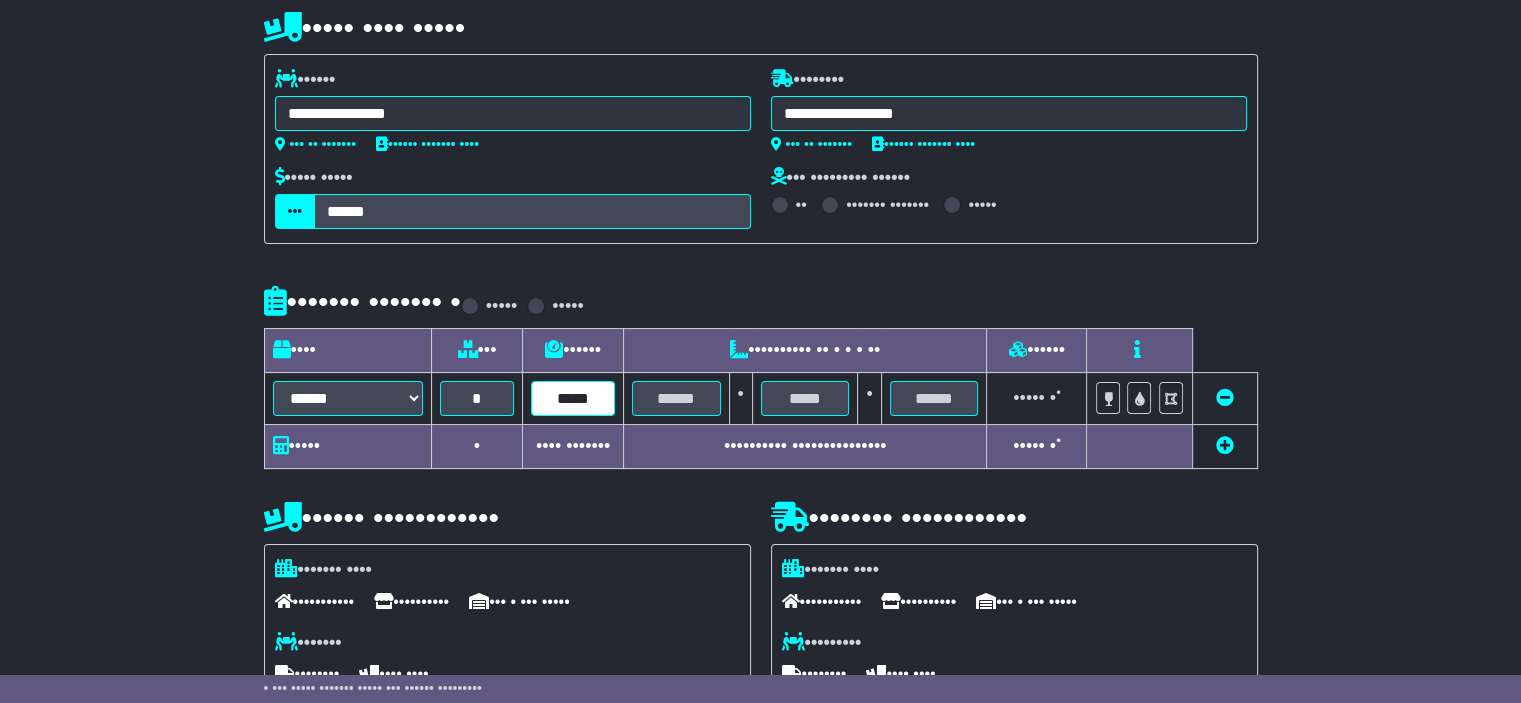 type on "•••••" 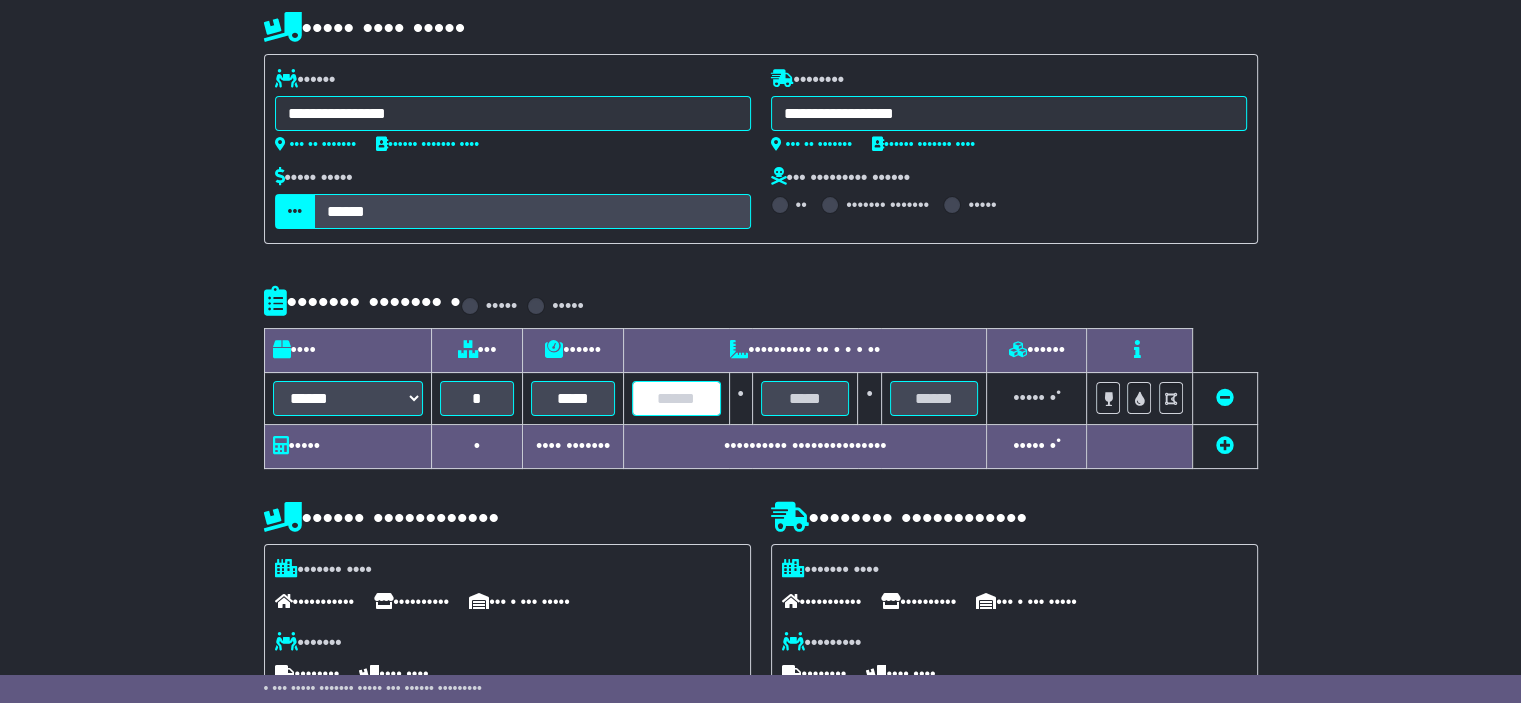 click at bounding box center (676, 398) 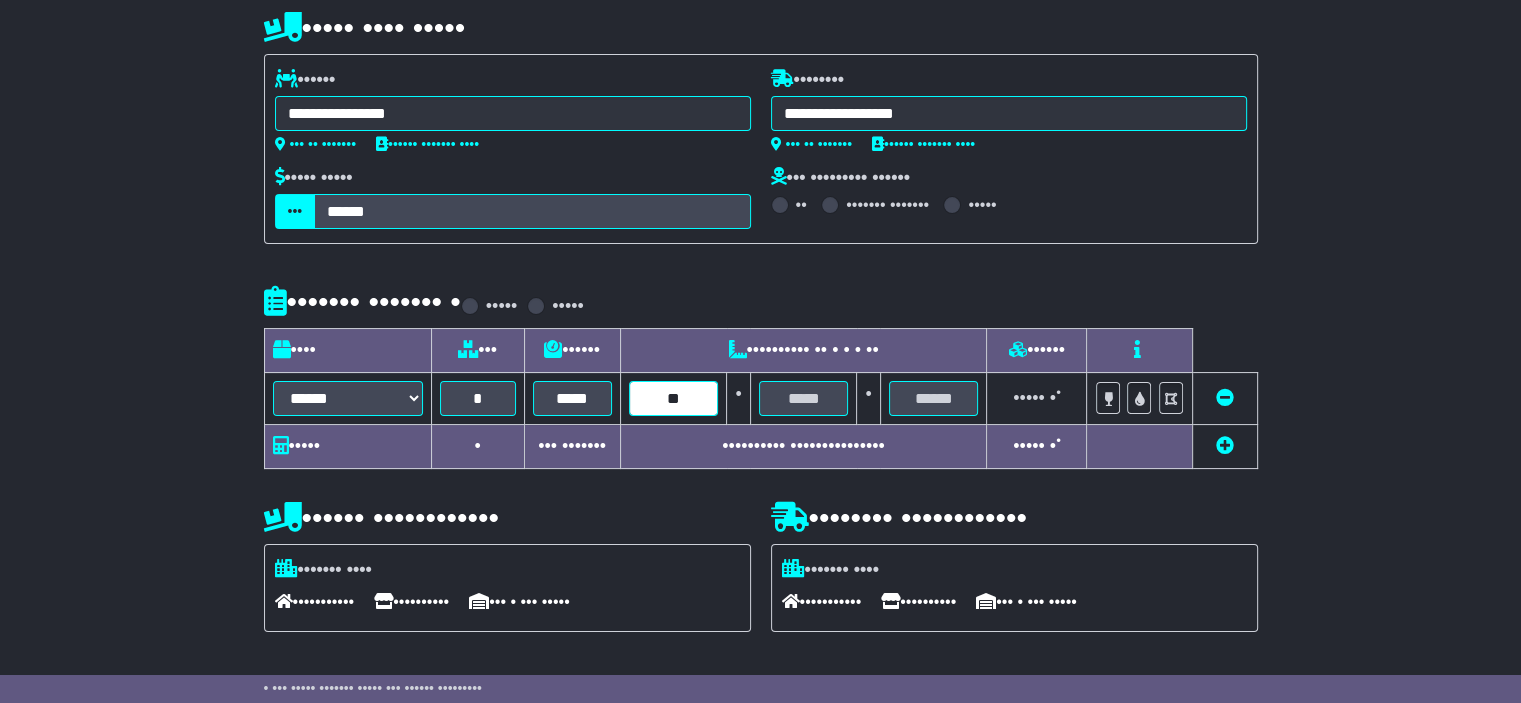 type on "••" 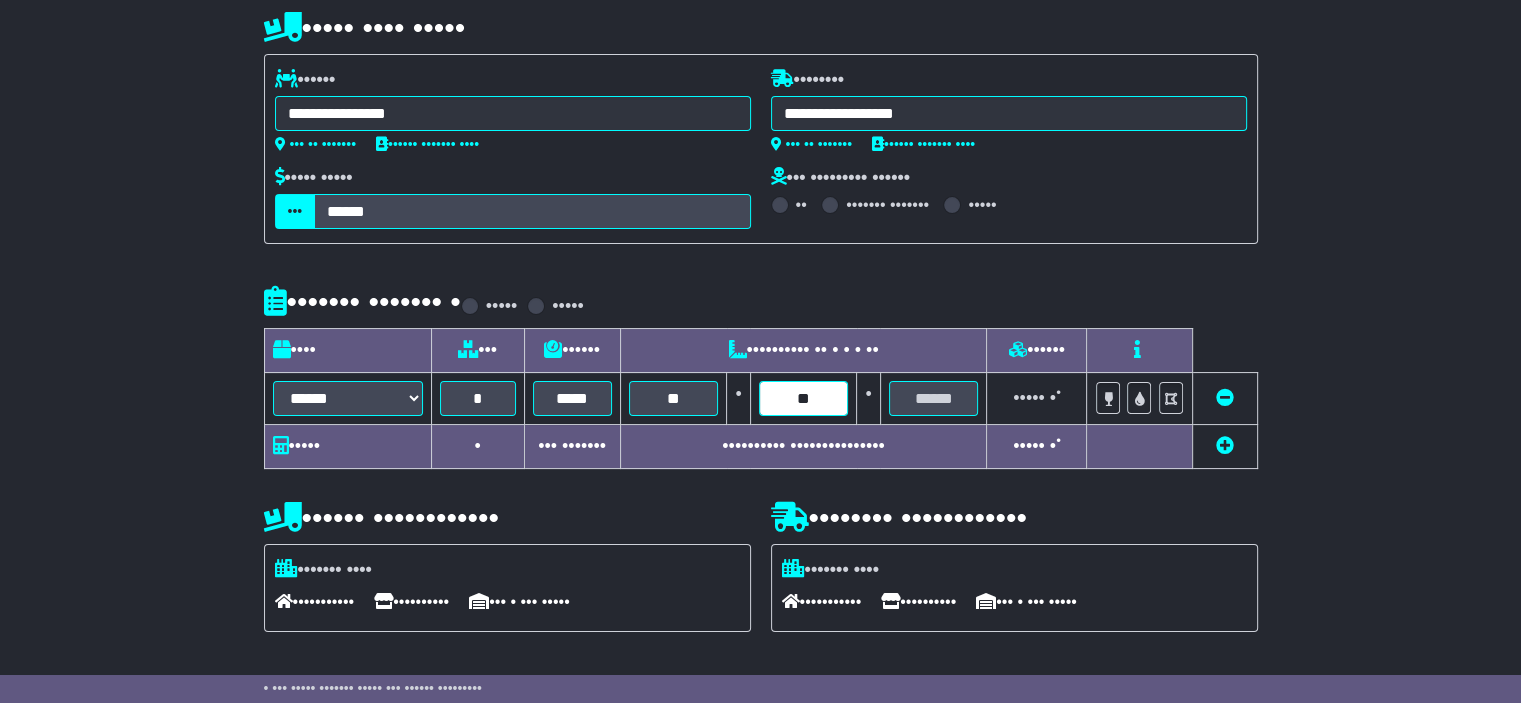 type on "••" 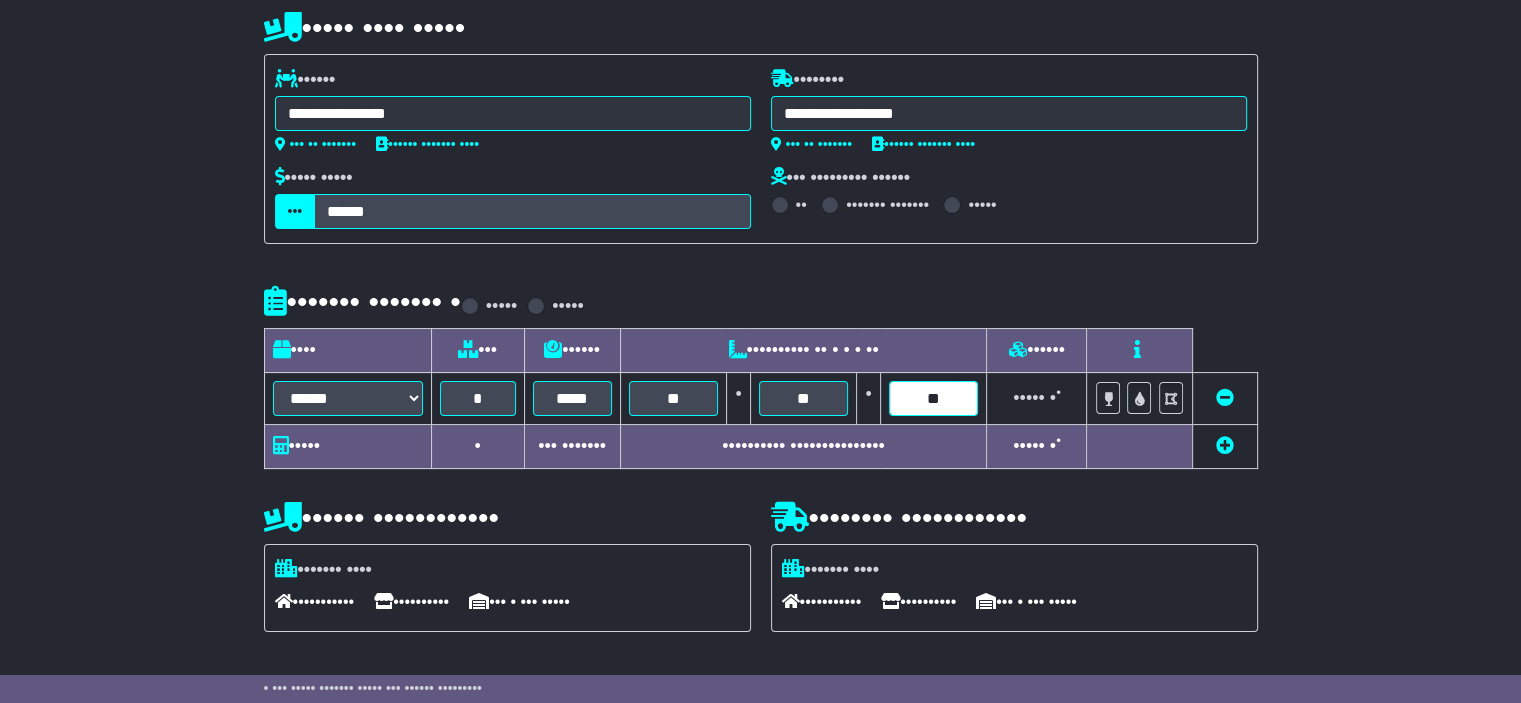 type on "••" 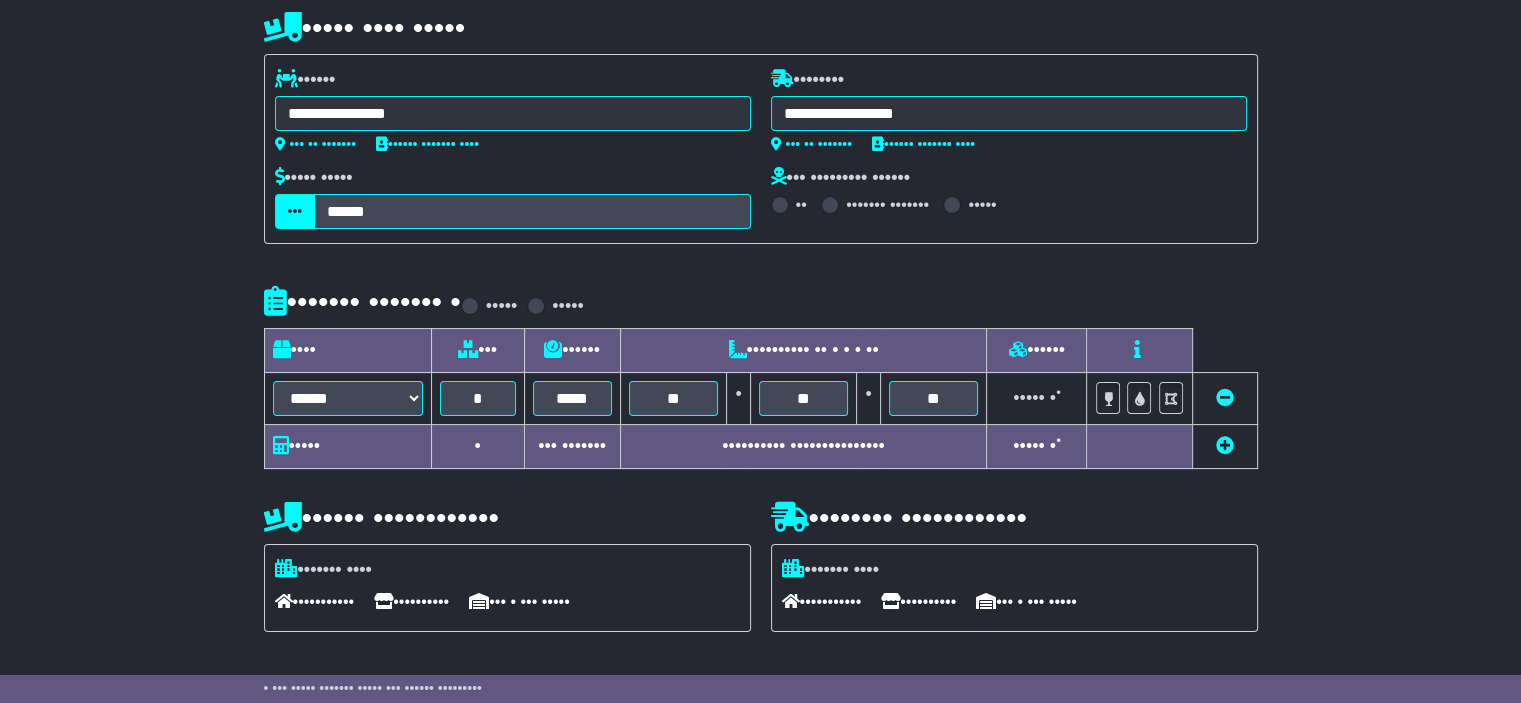 click on "••••• •••• •••••
••••••
••••••••• ••••••••••• ••••••• ••••••• •••••••••••••• ••••••• •••••• •••••••• ••••••• ••••••••• ••••••• ••••• ••••••••• ••••••• •••••••••• ••••••• ••••••• •••••••••• •••••••• ••••••• ••••••• •••••• ••••• ••••••• •••••• ••••••• ••••••• •••••••••••••••••••• •••••••• •••••• •••••• •••••••• •••••••••••• ••••••• •••••••• •••••••• •••••• •••••••••• •••••••••••••• •••••••••••••••••••••••• •••• ••••• •••••••••••••••••••••••• •••••••••••••••• •••••••• ••••••• ••••• ••••••••••••••••••••••••••••••••• •••••••••••• •••••••••• ••••••••••••• ••••••• •••• ••••••• •••••• ••••••••••••••••••• ••••••• •••••••• •••••••• •••••••••••••••••• •••••••••• ••••••• ••••• ••••••••••• ••••••••••••••••• ••••••• ••••••• •••••••• •••••••••••••••• ••••••••••••• •••• ••••••• •••••• ••••••••••••• •••••••••••••••• ••••• •••••• ••••••• •••••••" at bounding box center (761, 480) 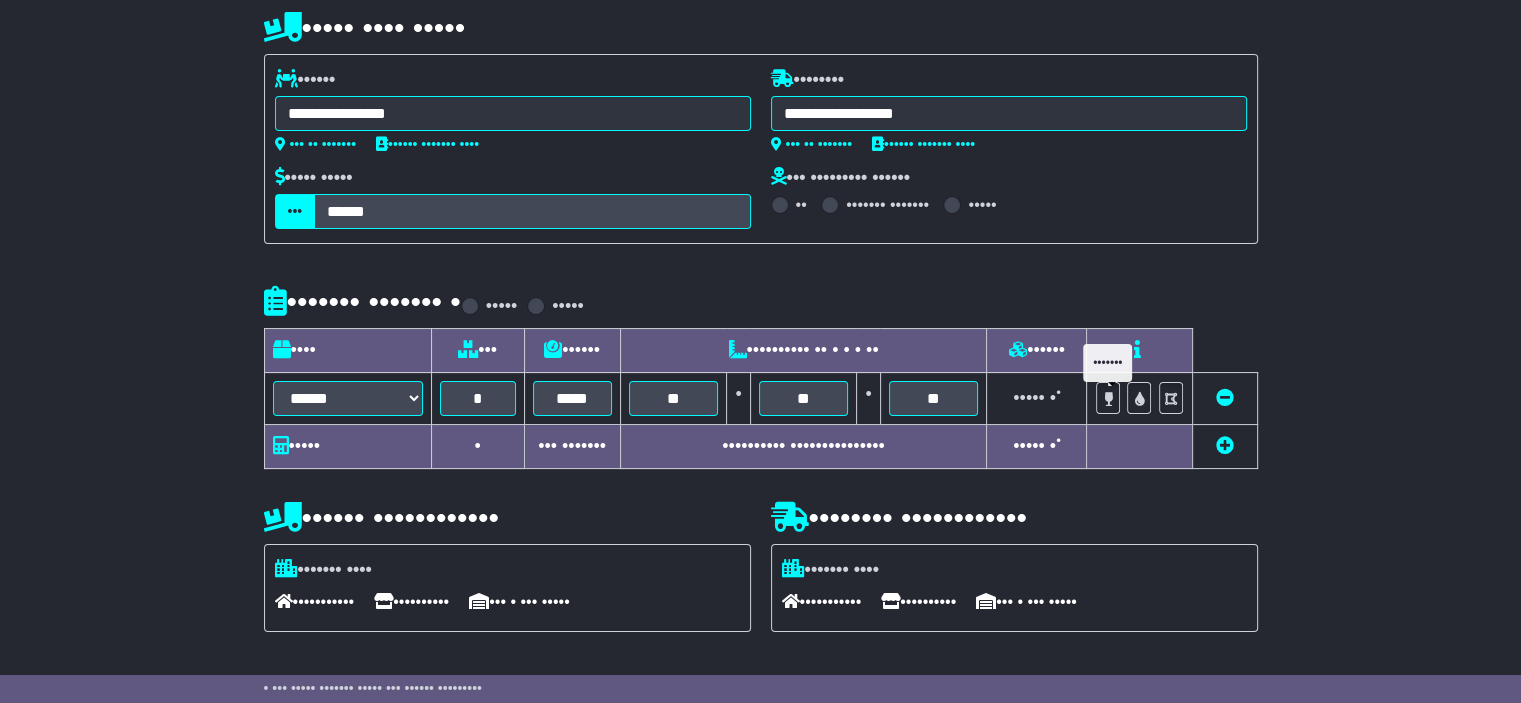 click at bounding box center (1108, 398) 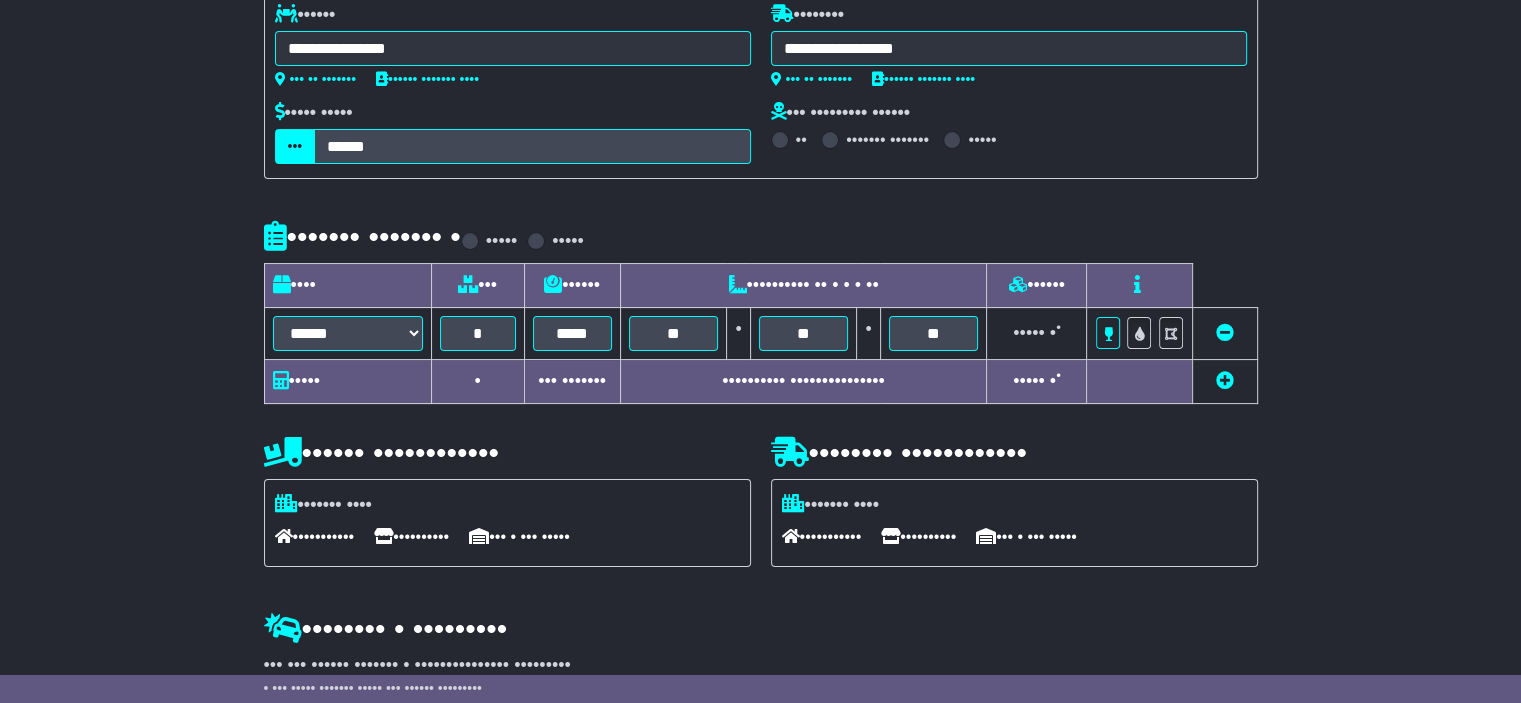 scroll, scrollTop: 300, scrollLeft: 0, axis: vertical 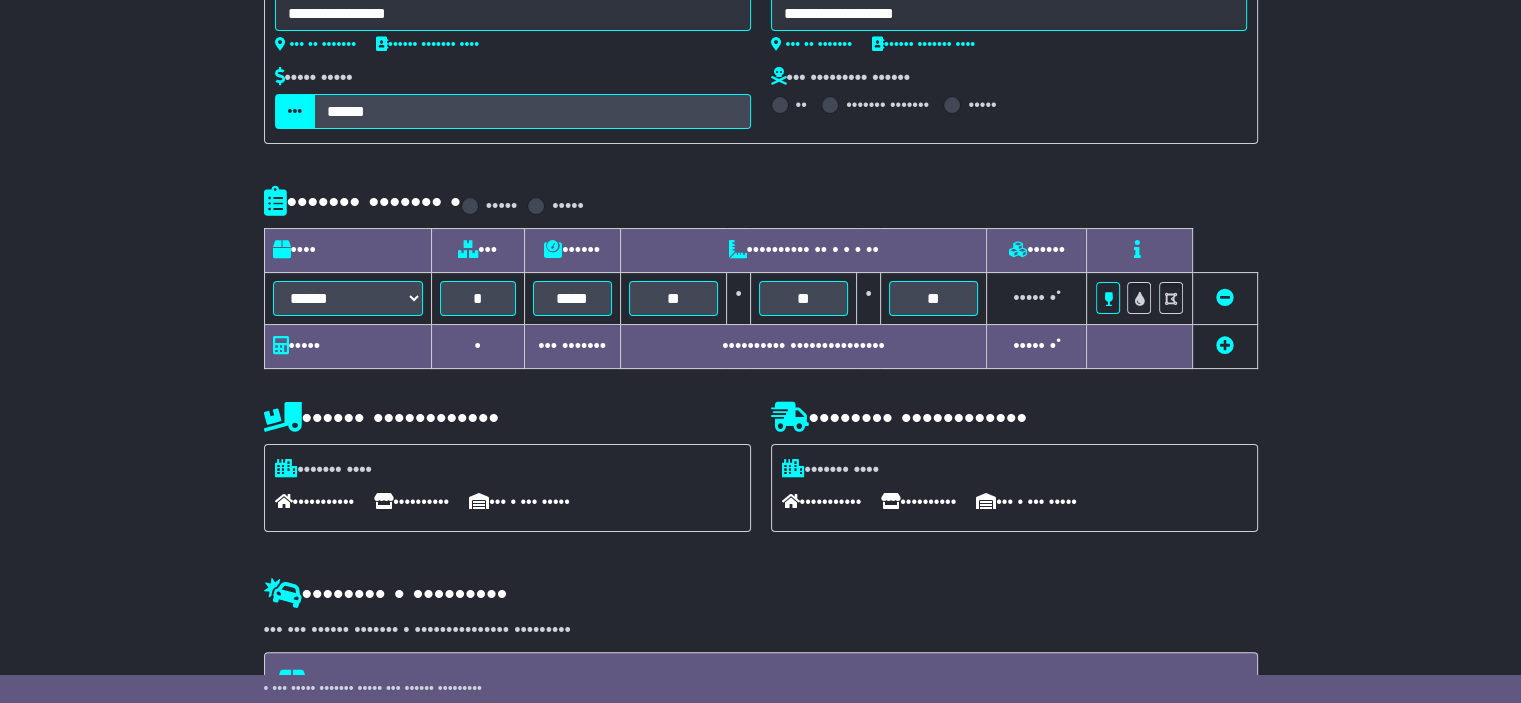 click on "•••••••••••" at bounding box center (315, 501) 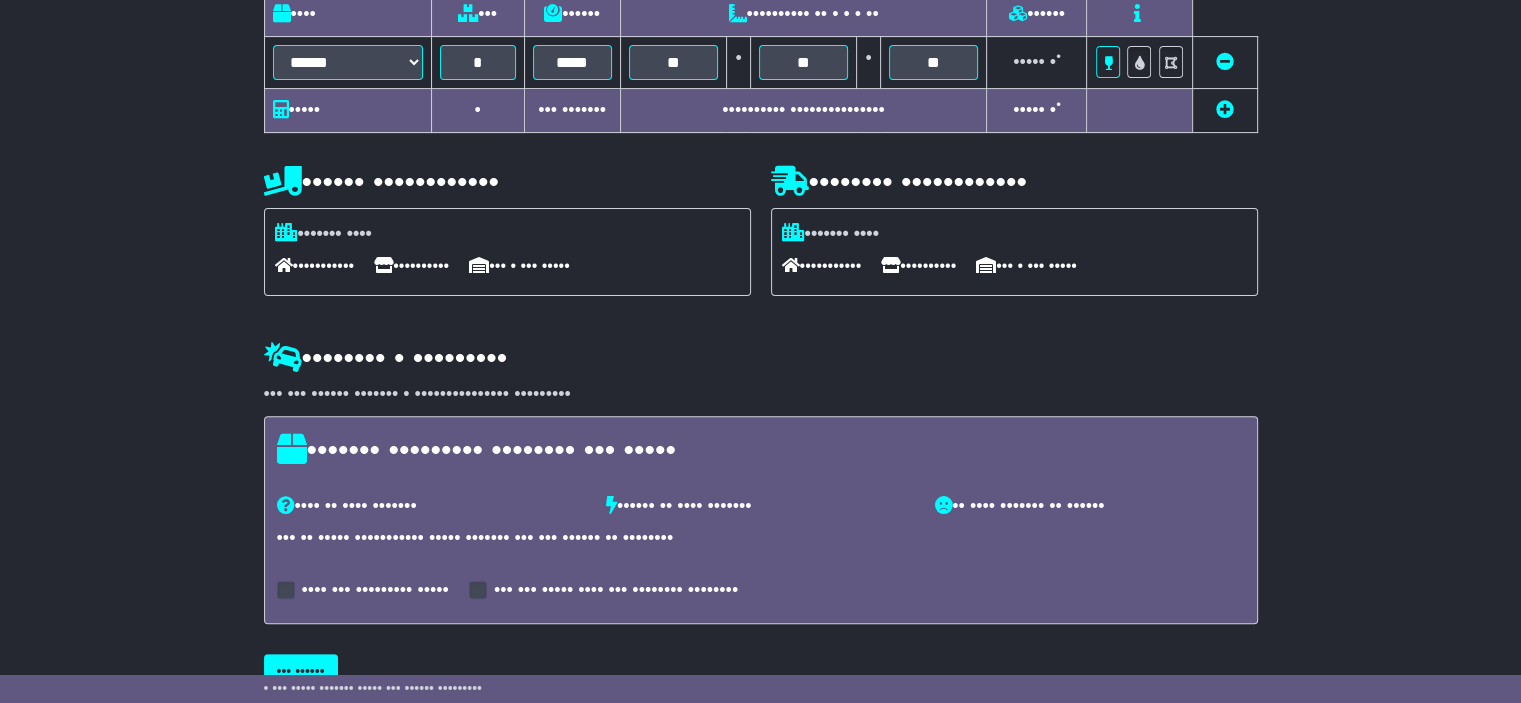 scroll, scrollTop: 571, scrollLeft: 0, axis: vertical 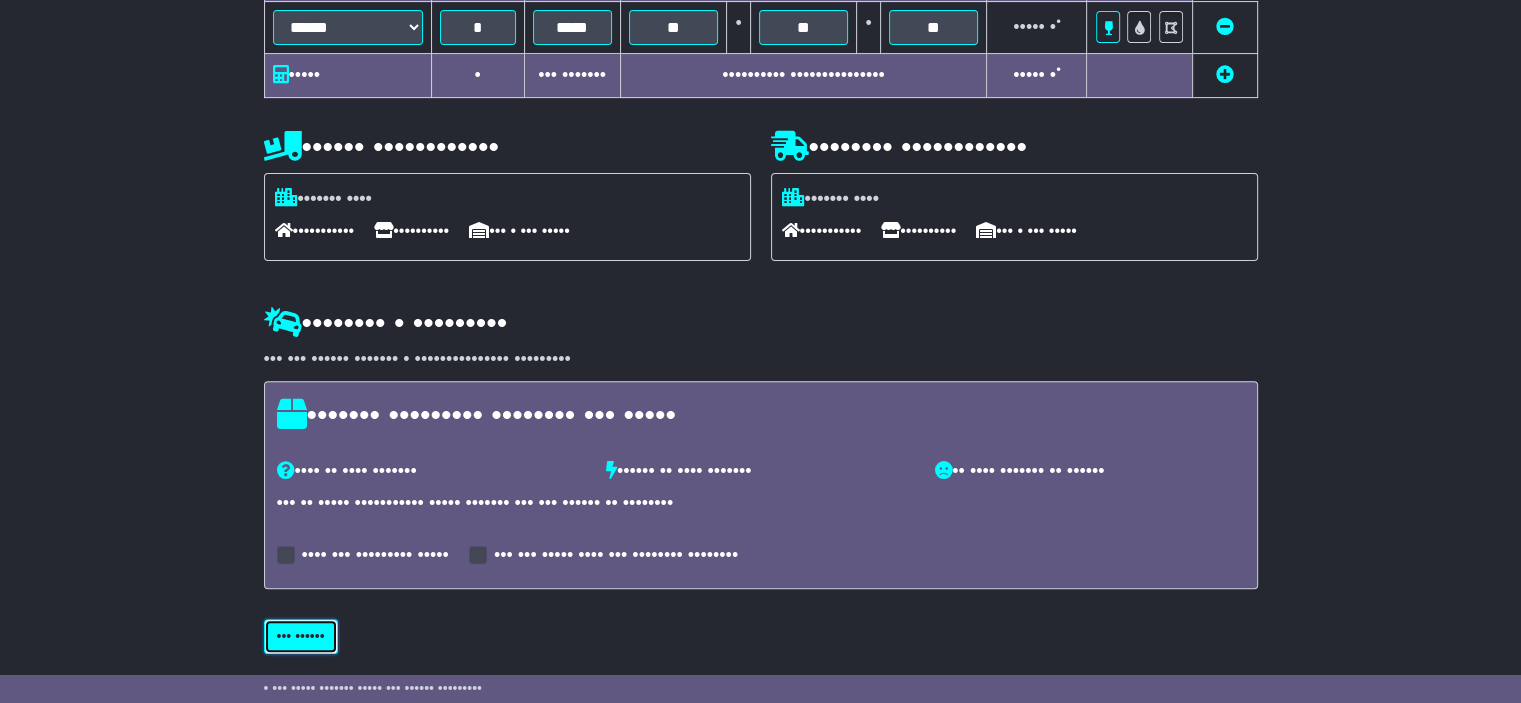 click on "••• ••••••" at bounding box center (301, 636) 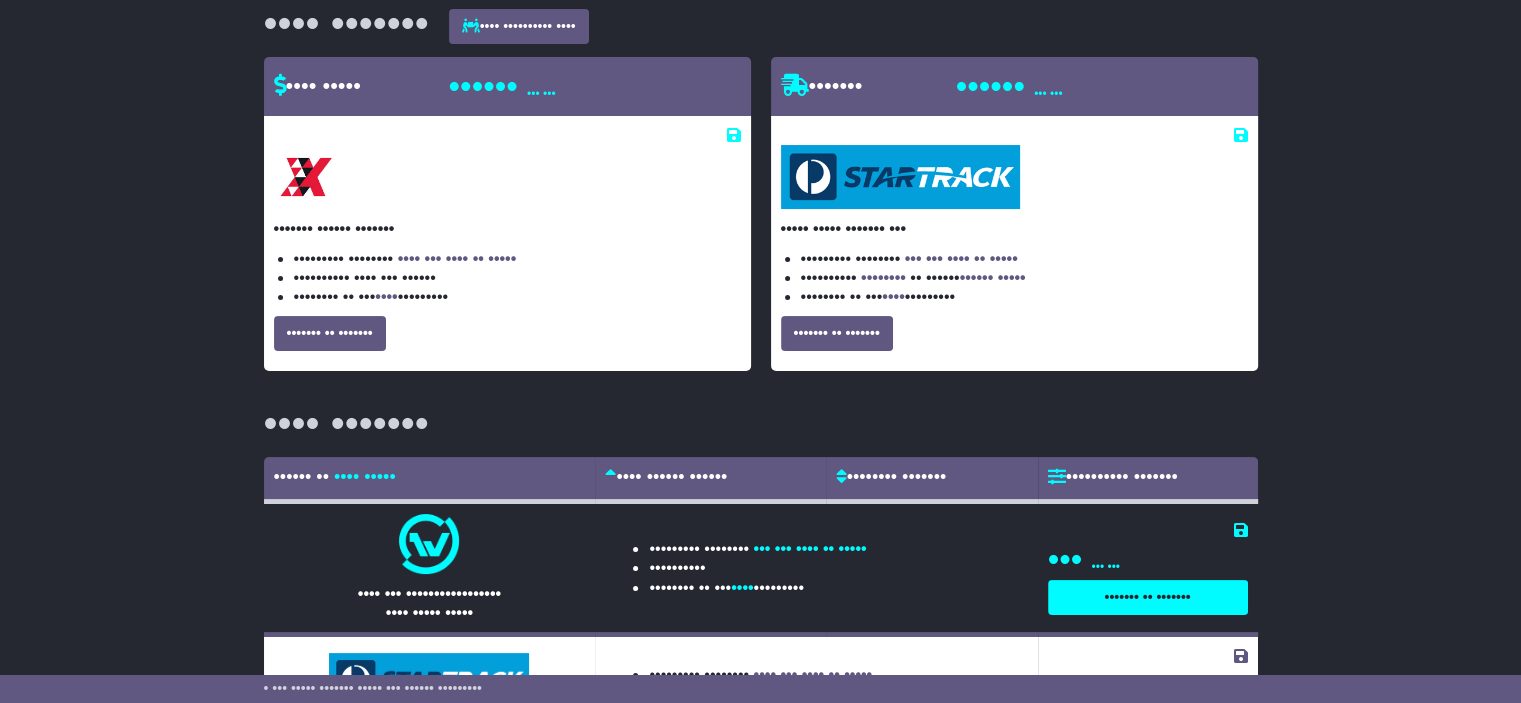scroll, scrollTop: 0, scrollLeft: 0, axis: both 